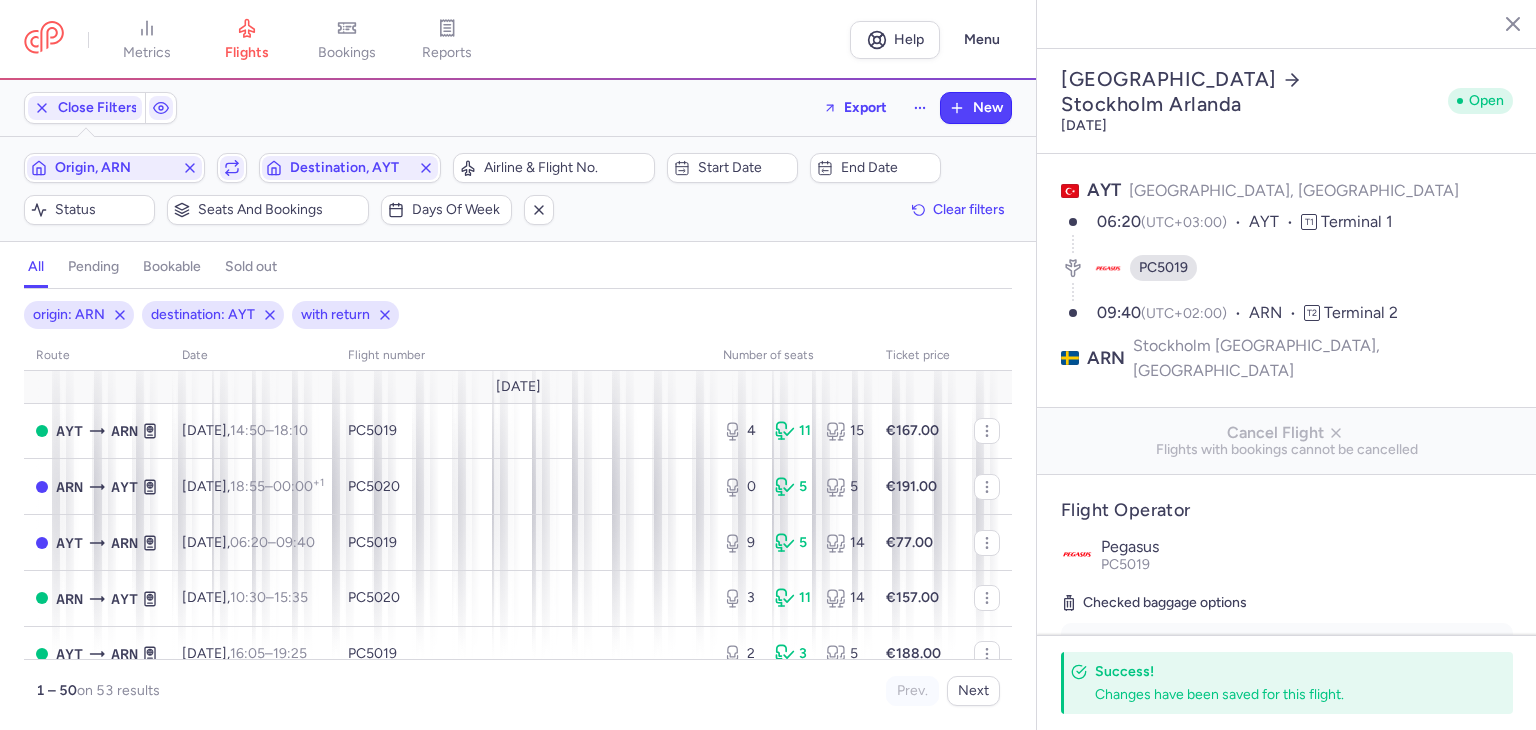 select on "days" 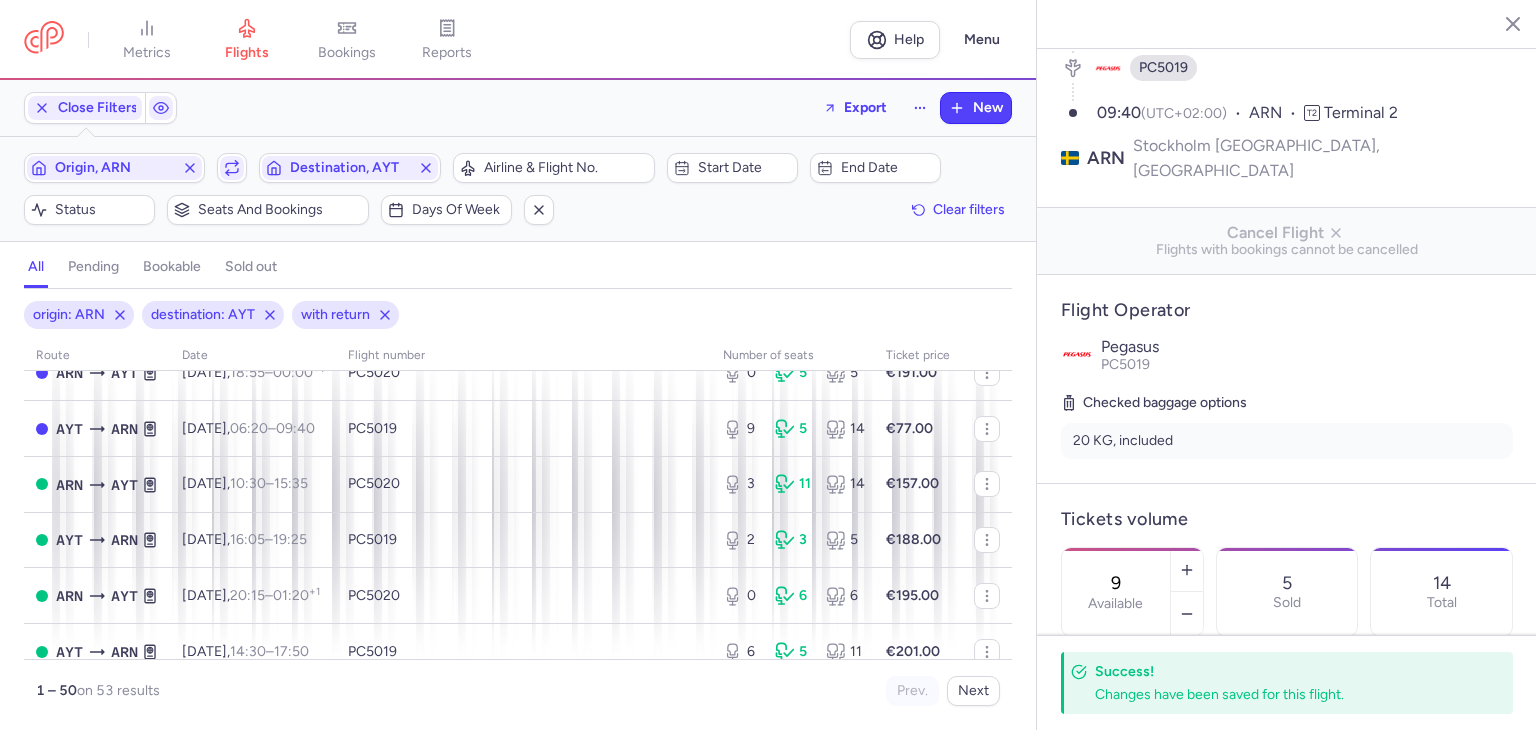 scroll, scrollTop: 0, scrollLeft: 0, axis: both 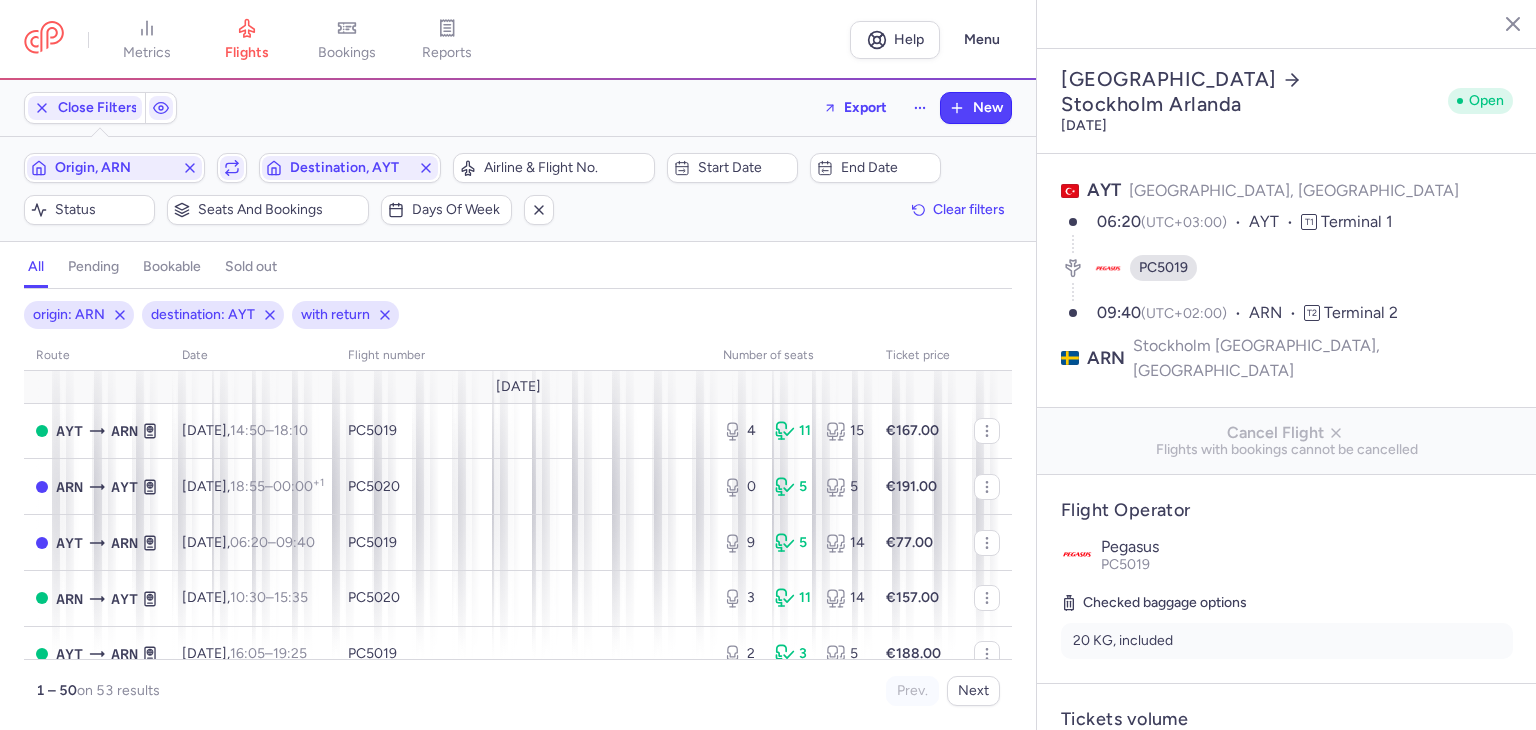 select on "days" 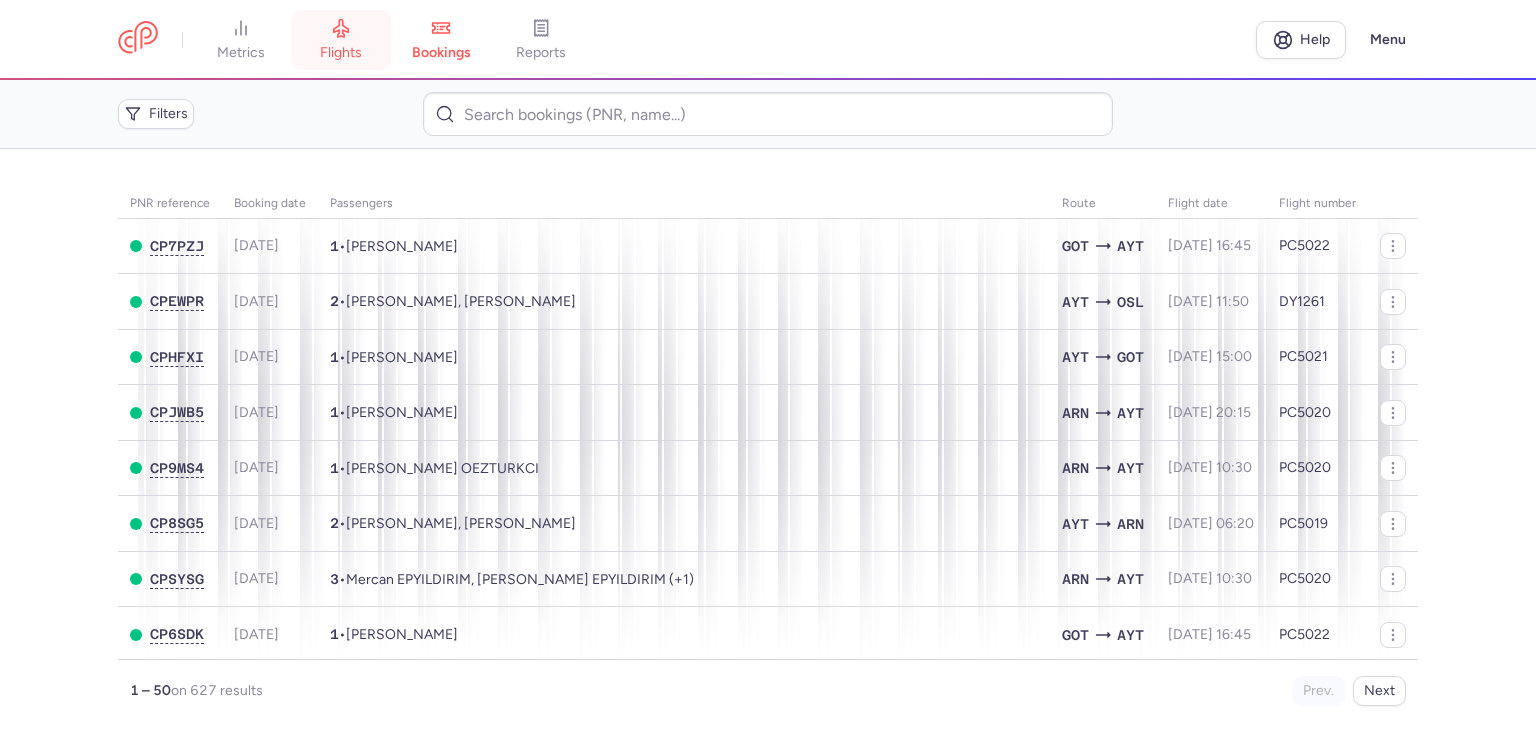 scroll, scrollTop: 0, scrollLeft: 0, axis: both 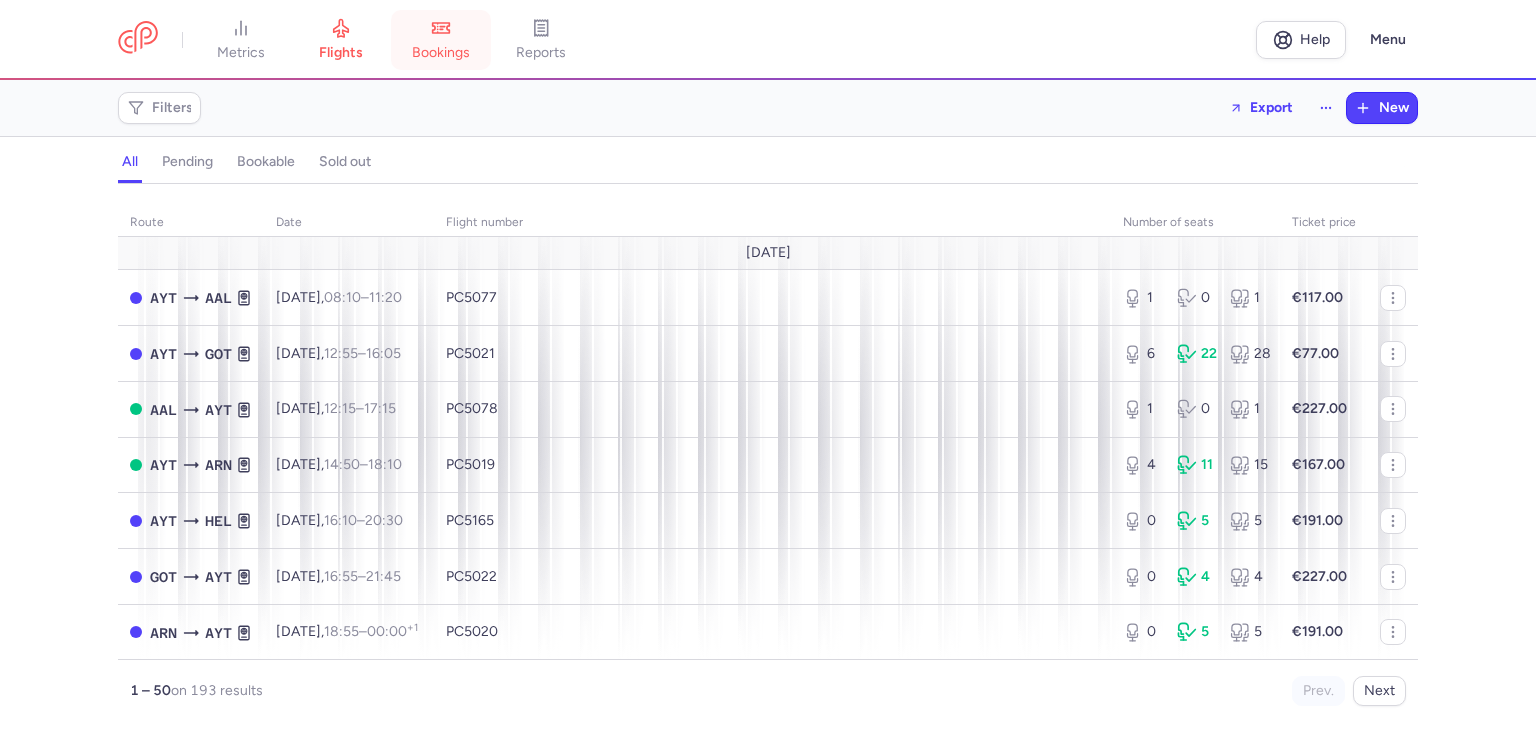 click 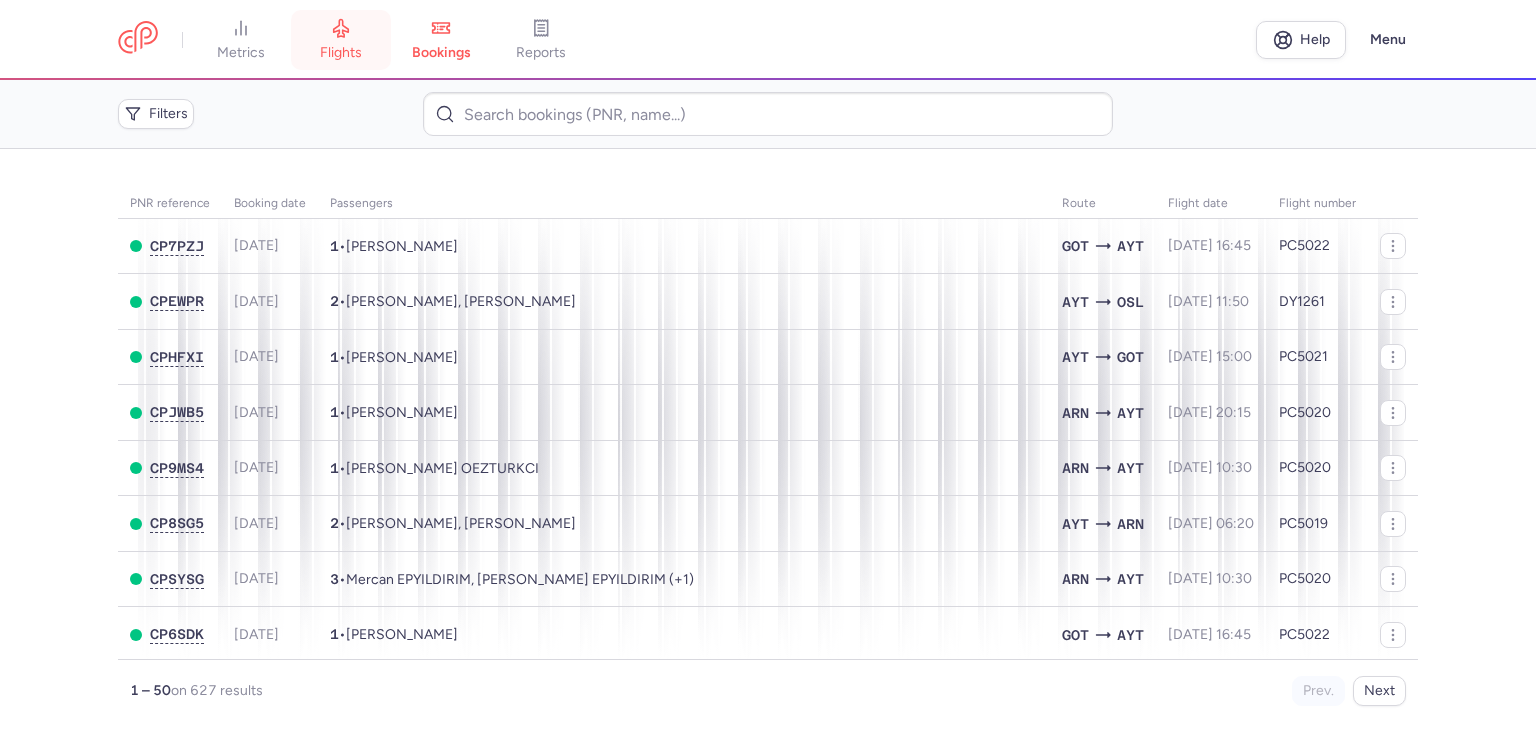 click on "flights" at bounding box center (341, 40) 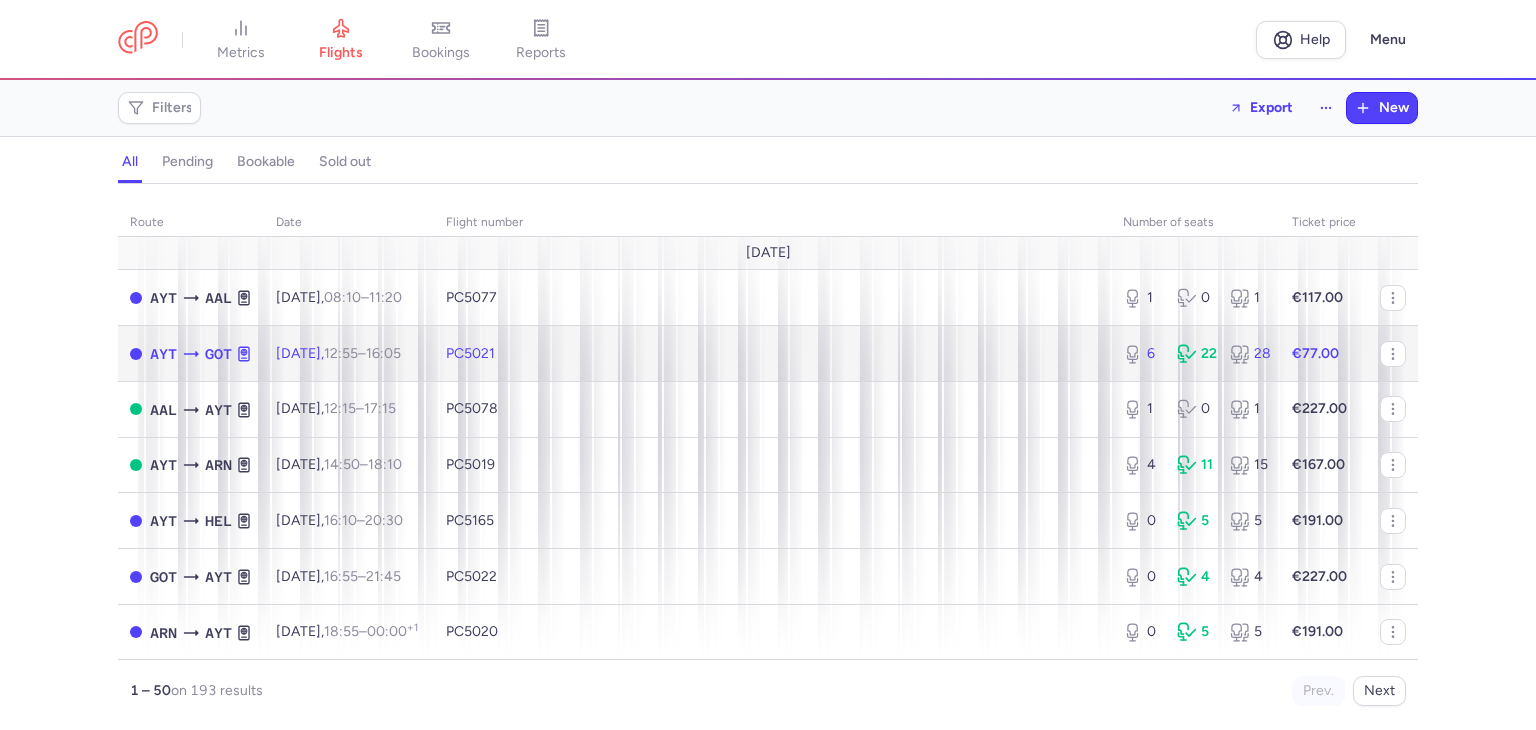 click on "PC5021" 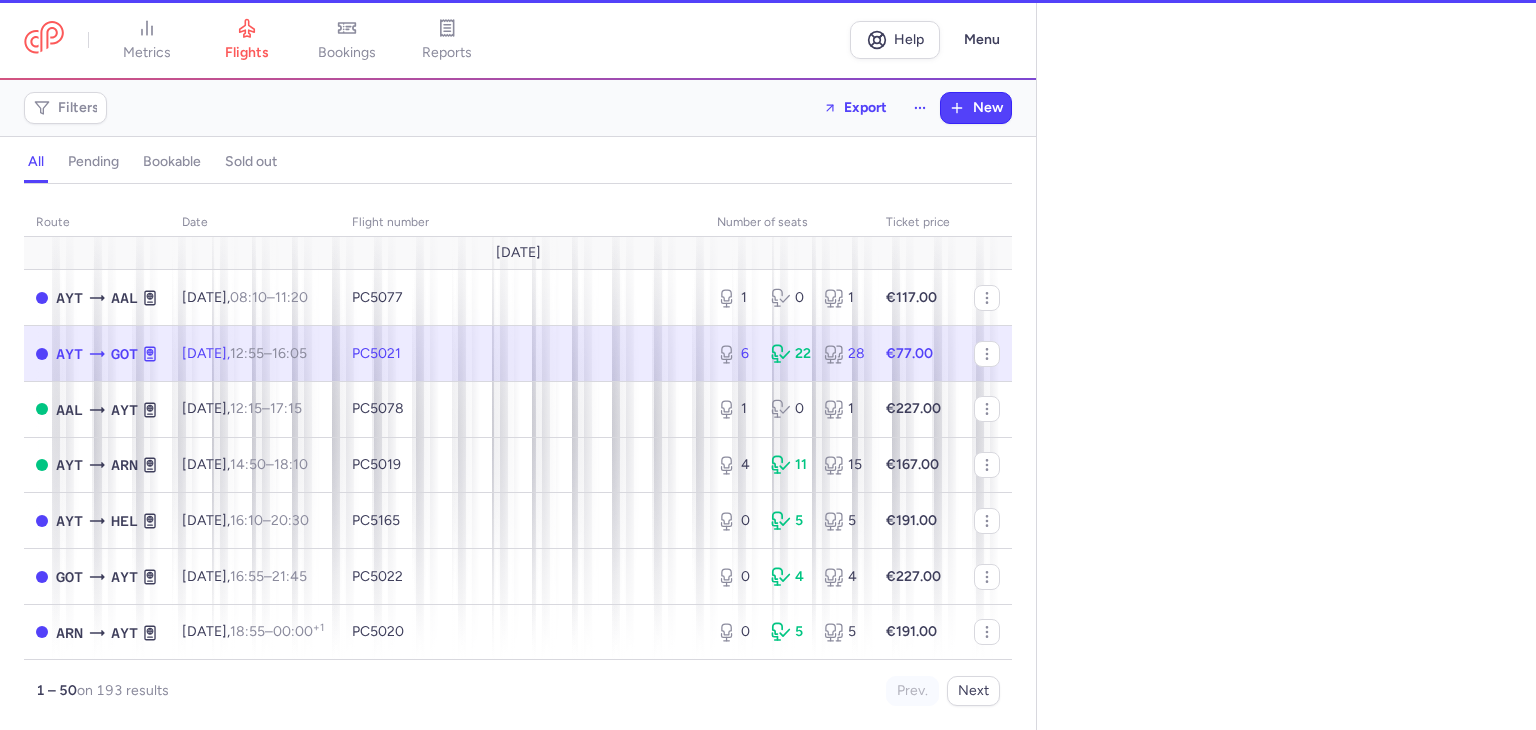 select on "hours" 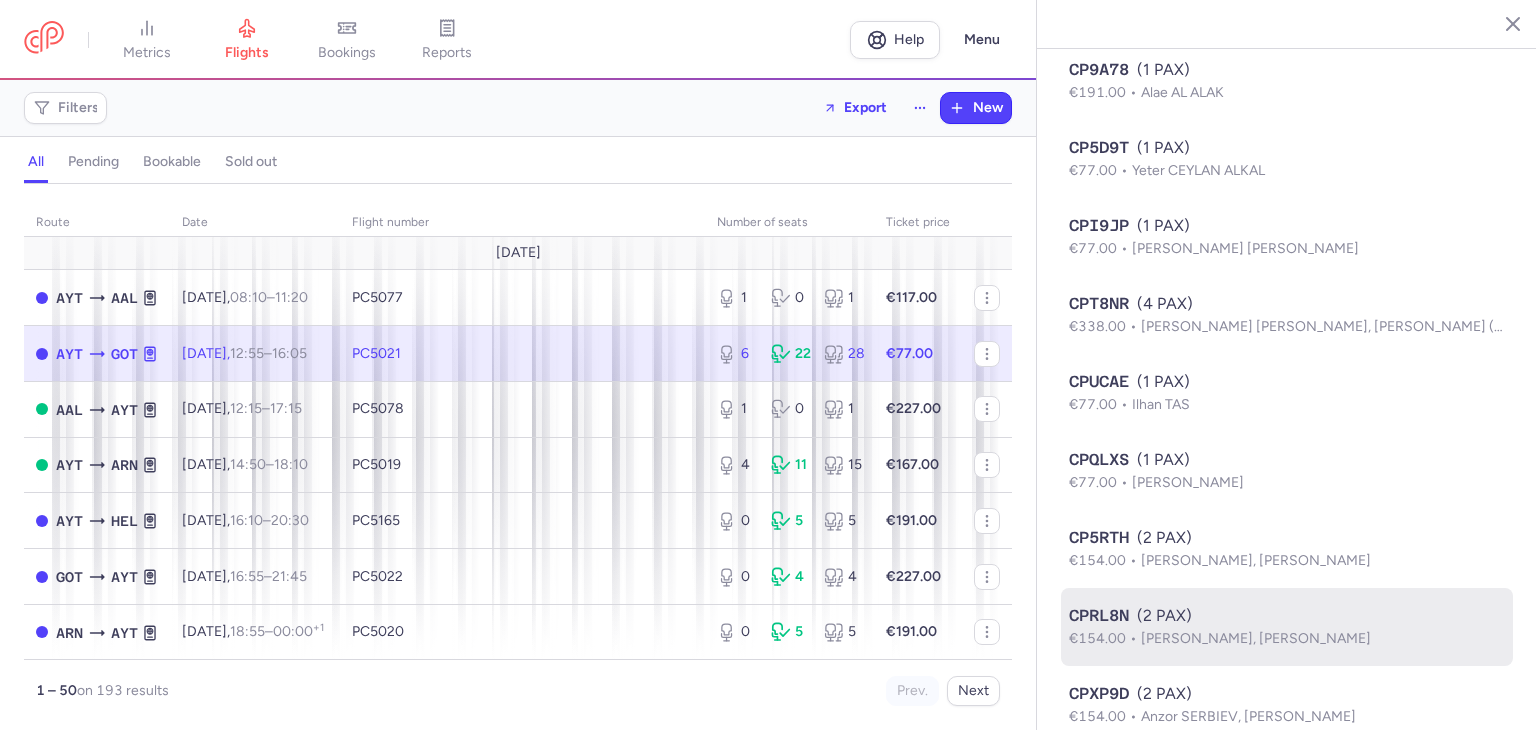 scroll, scrollTop: 1115, scrollLeft: 0, axis: vertical 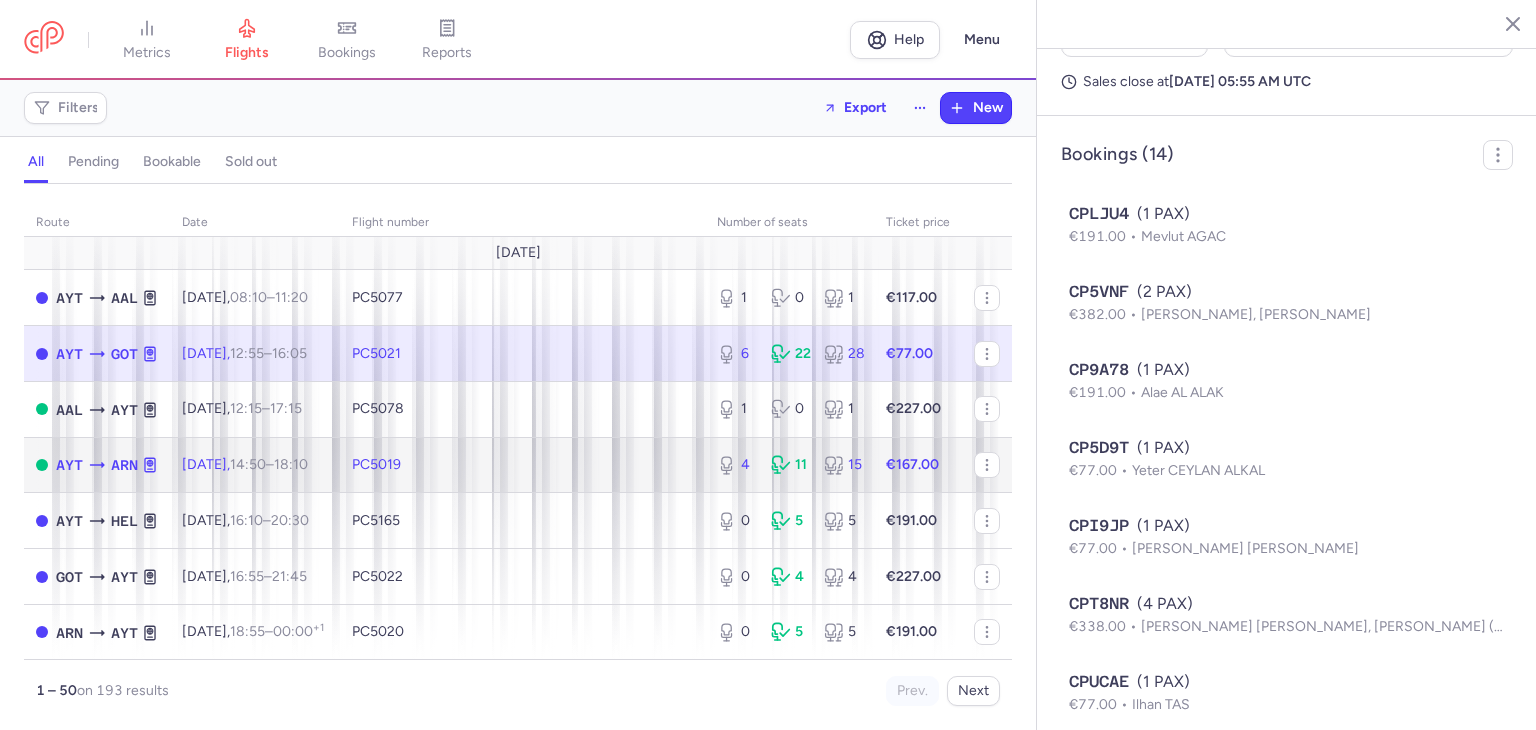 click on "4 11 15" 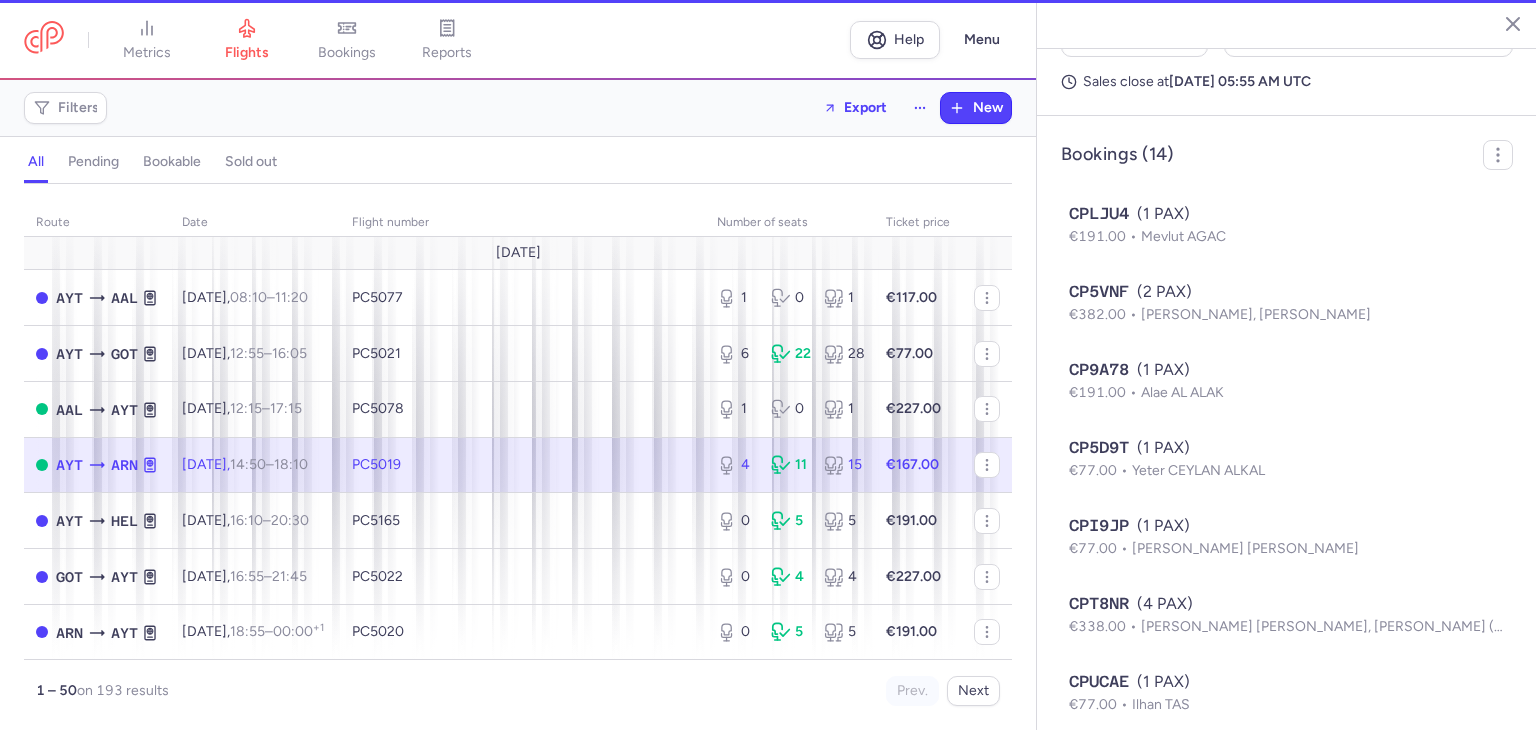 type on "4" 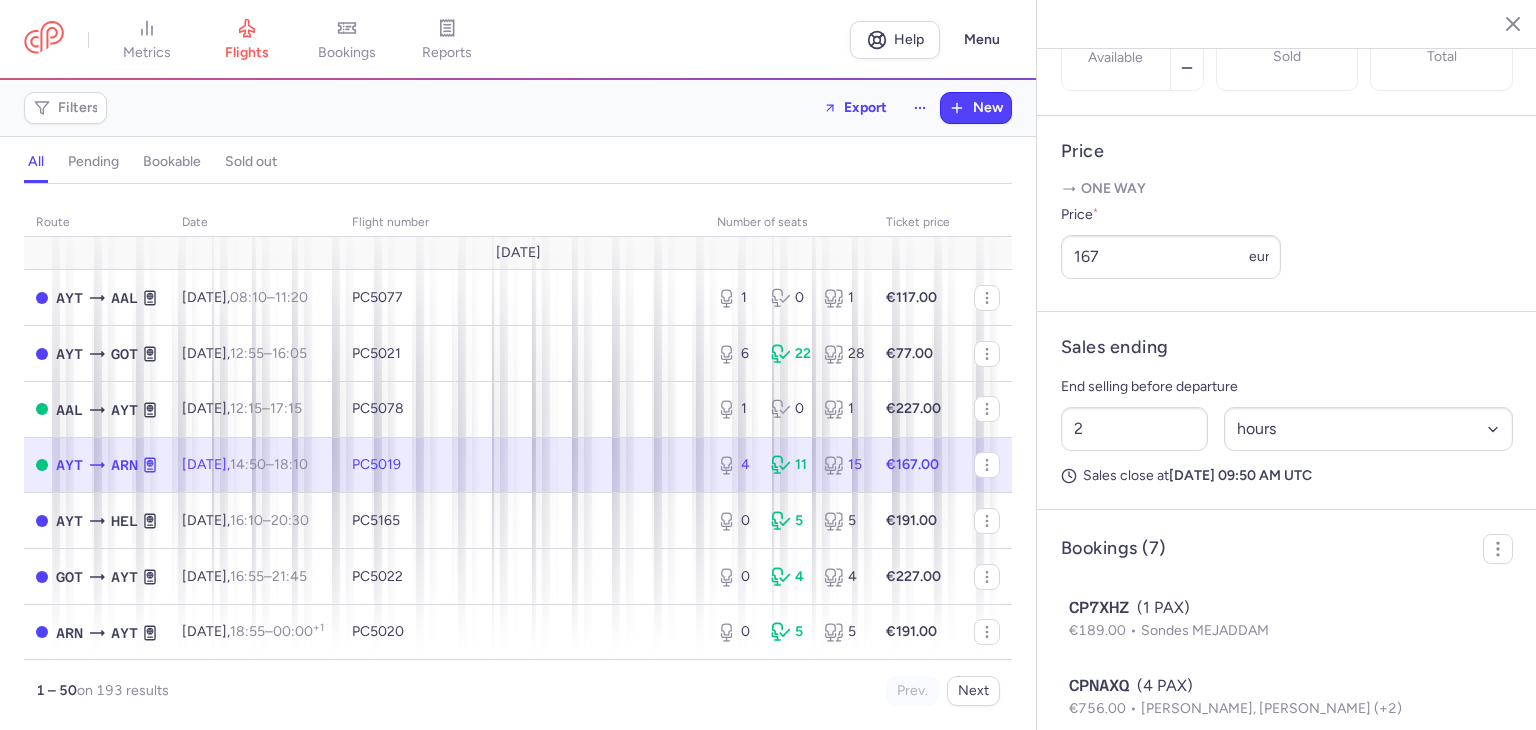 scroll, scrollTop: 1168, scrollLeft: 0, axis: vertical 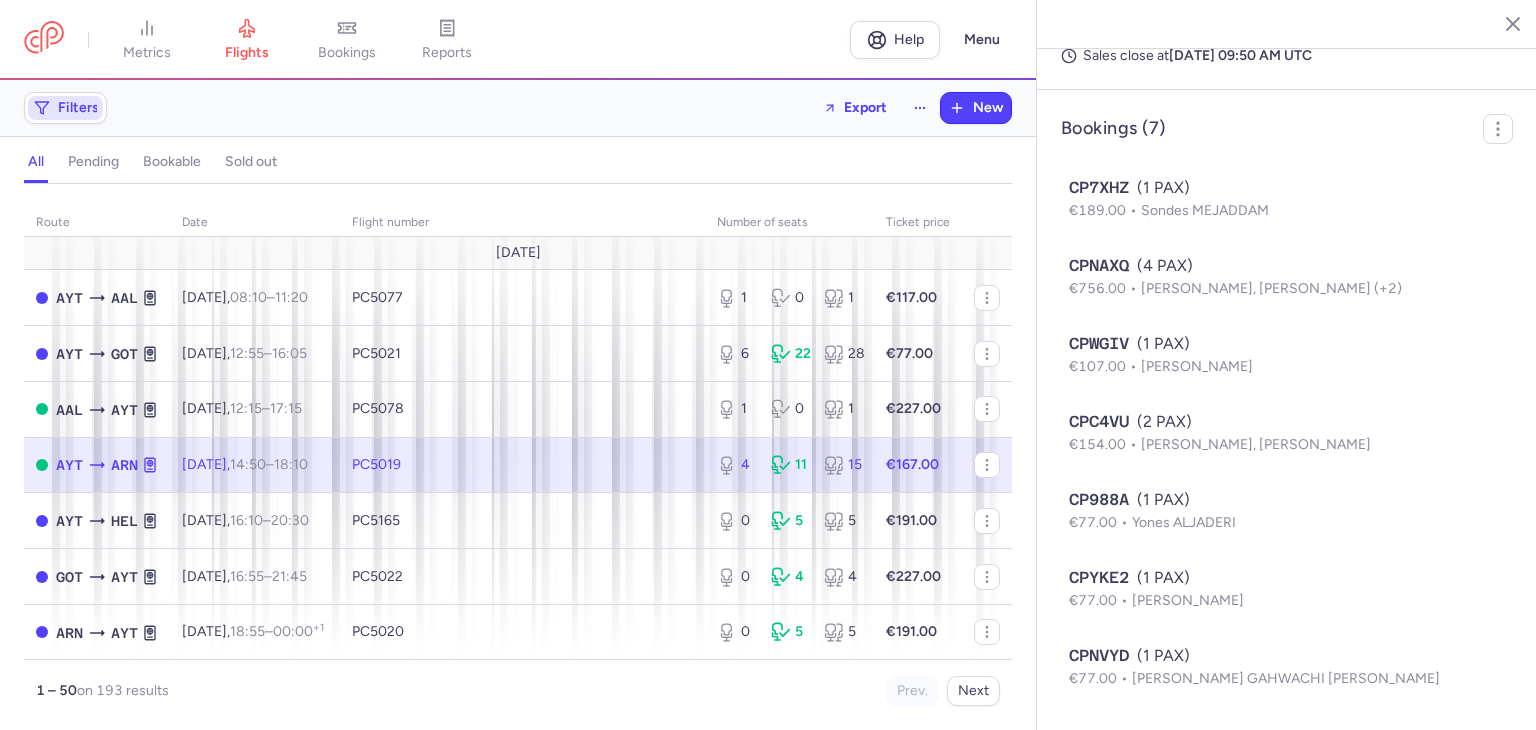 click on "Filters" 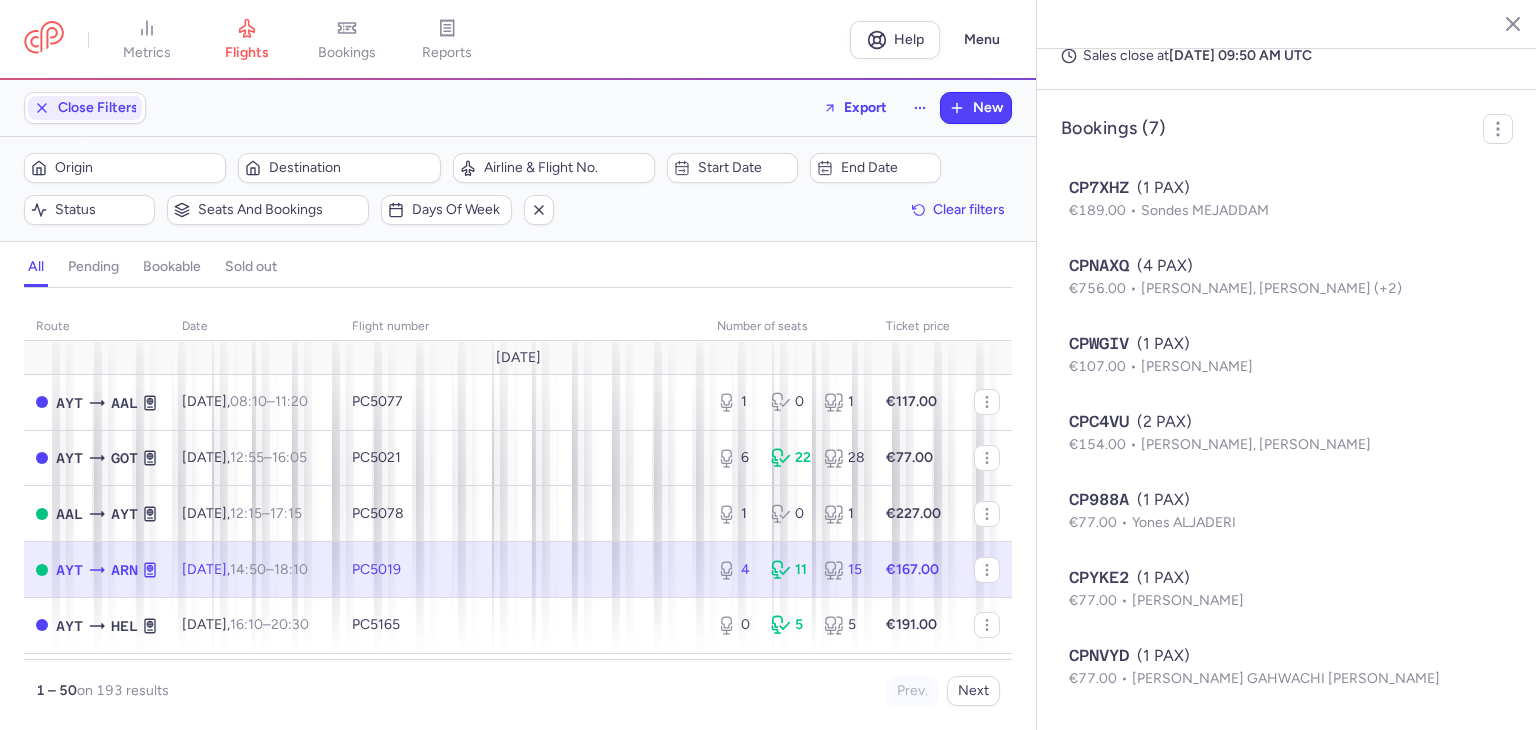 scroll, scrollTop: 0, scrollLeft: 0, axis: both 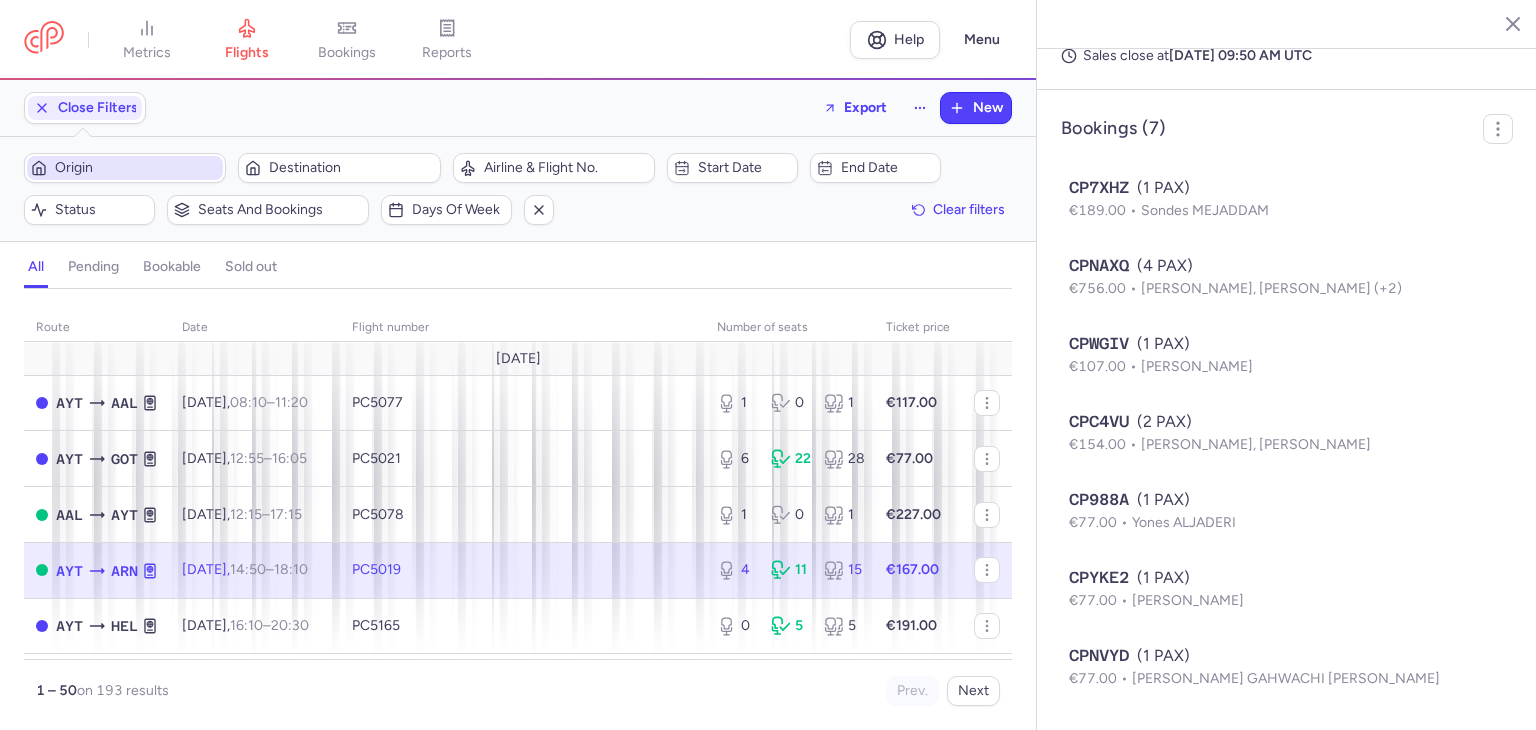 click on "Origin" at bounding box center (137, 168) 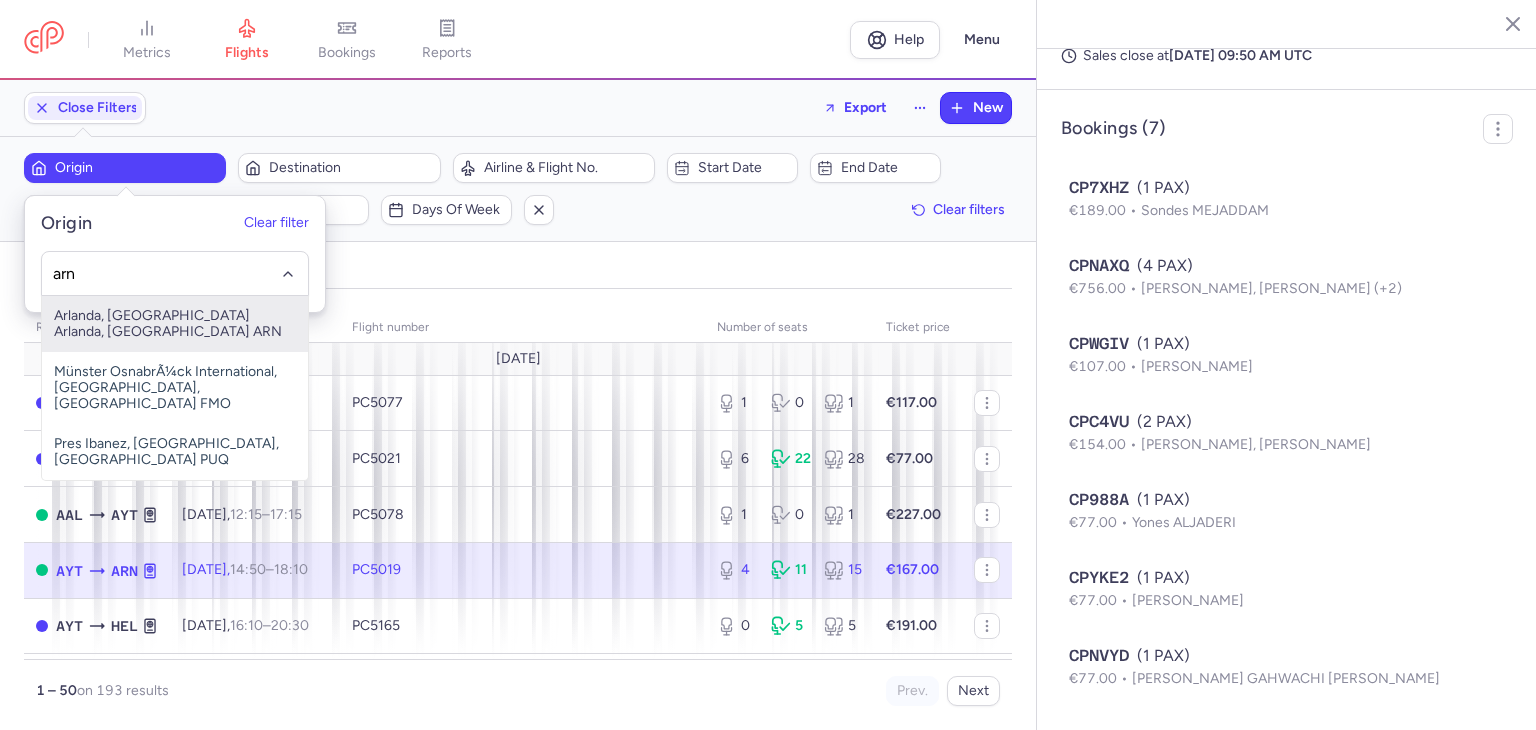 click on "Arlanda, Stockholm Arlanda, Sweden ARN" at bounding box center (175, 324) 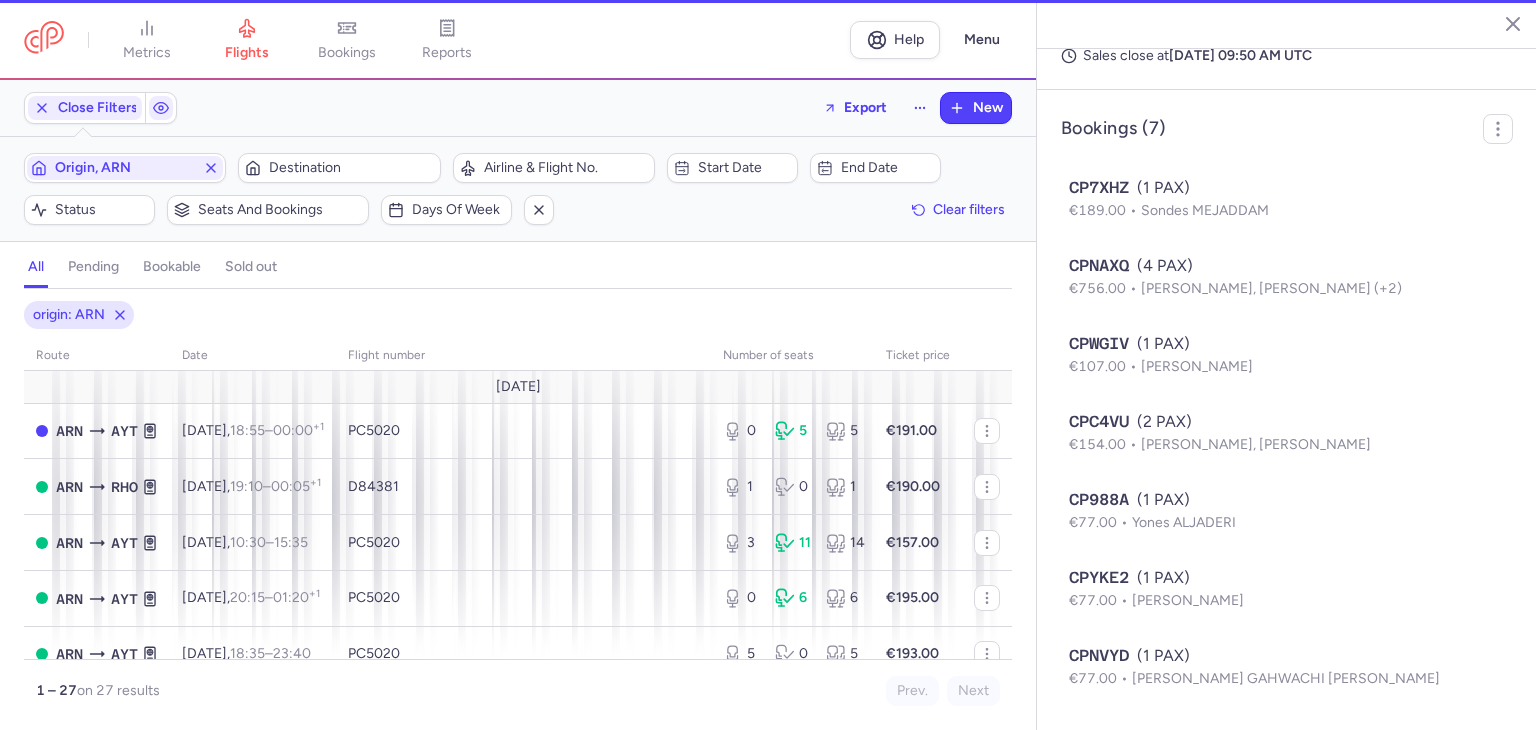click on "Origin, ARN  Destination" at bounding box center (232, 168) 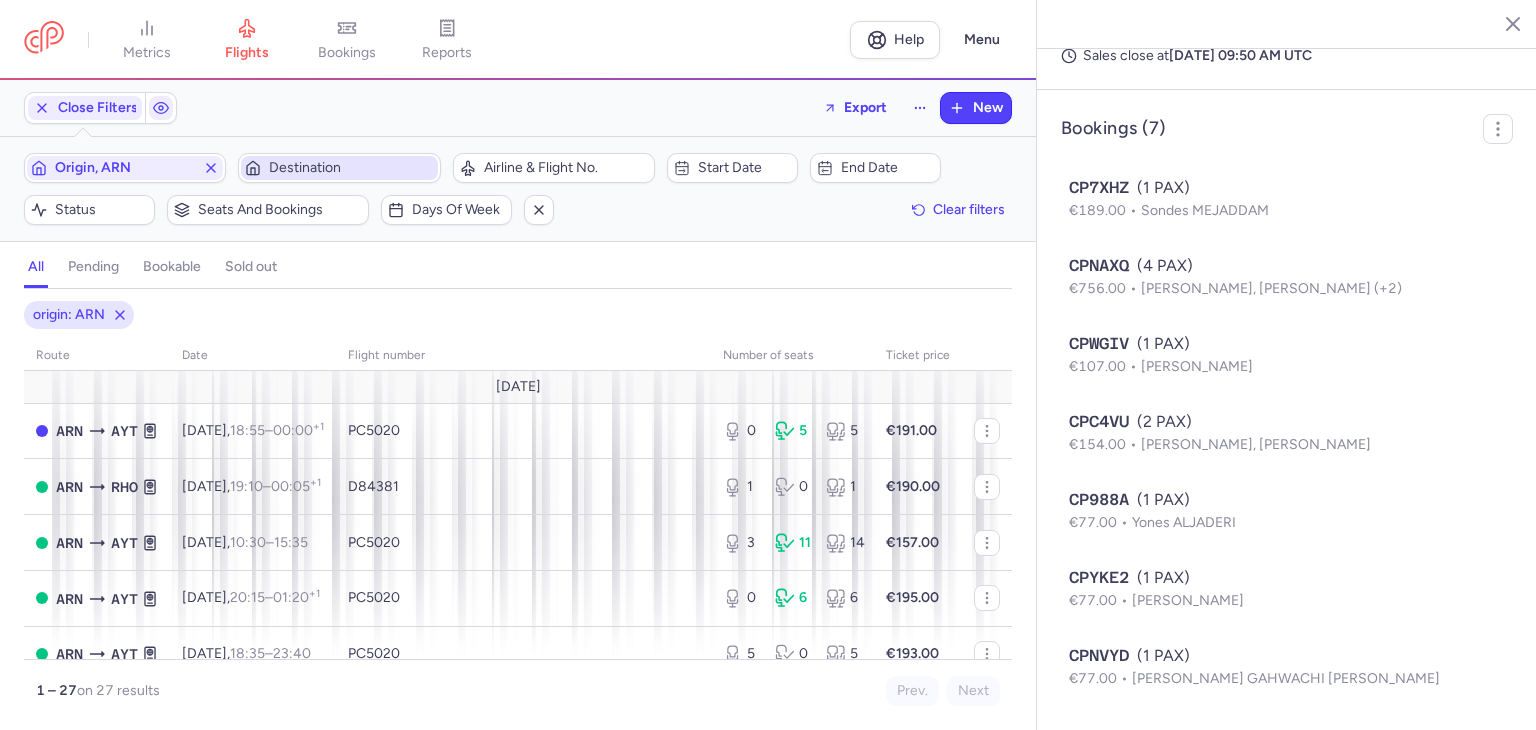 click on "Destination" at bounding box center (351, 168) 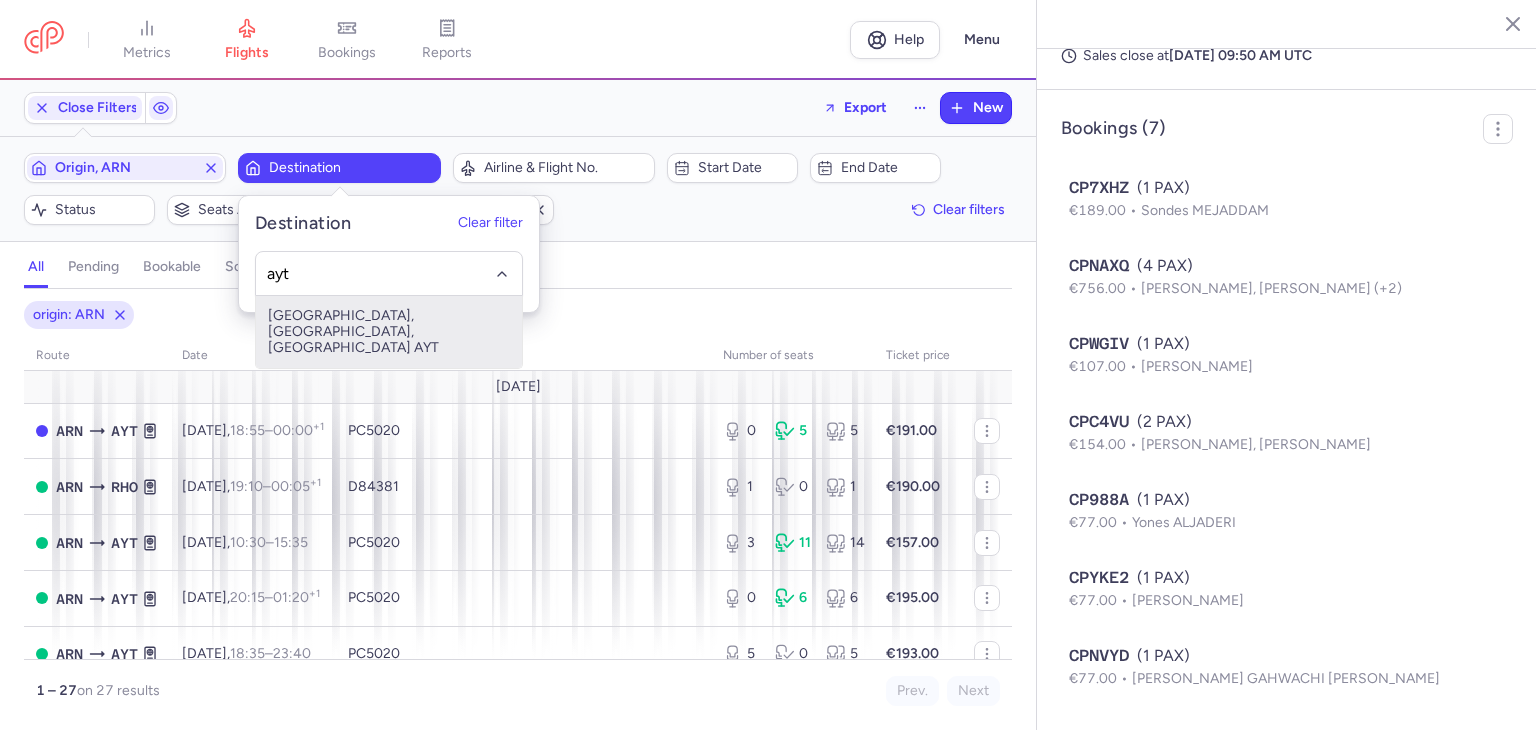 type on "ayt" 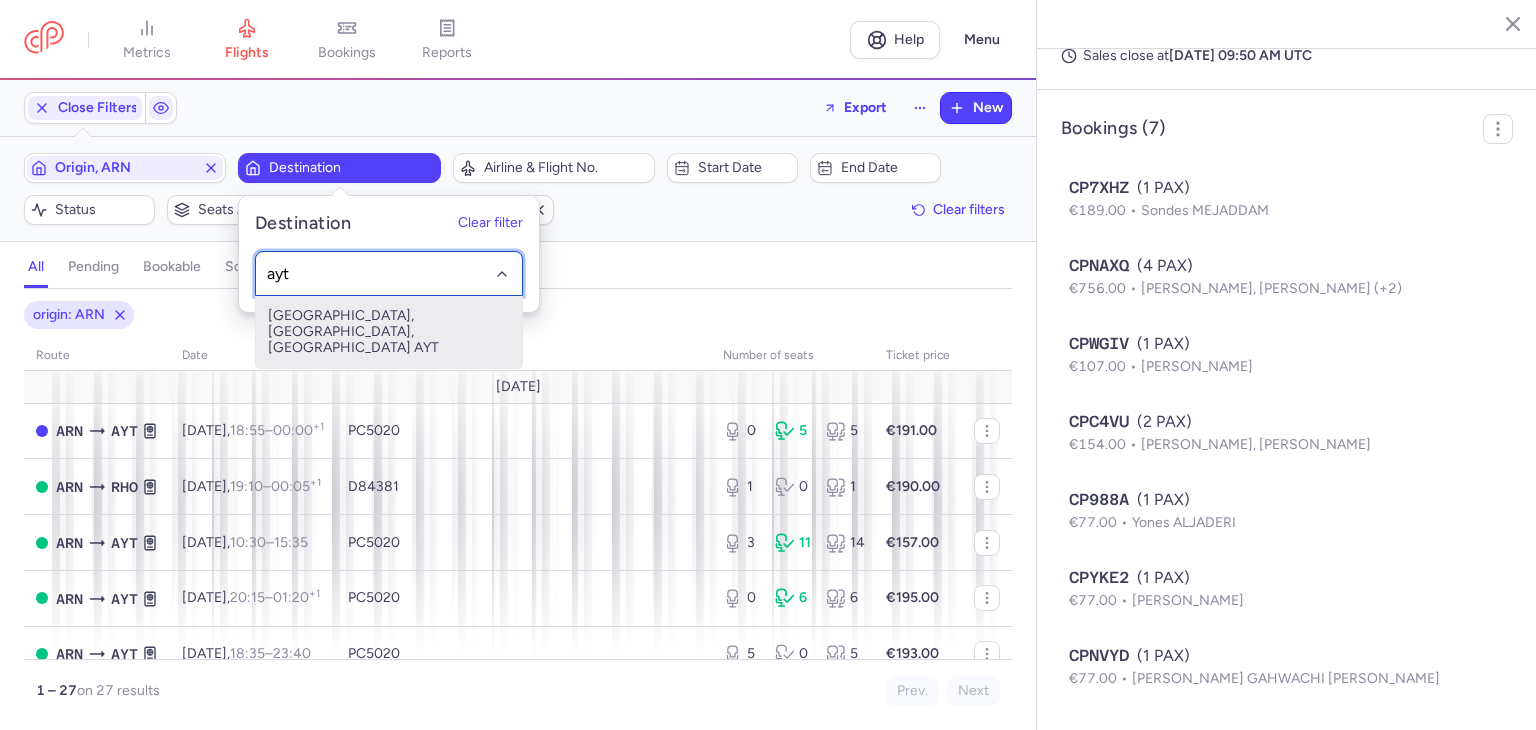 type 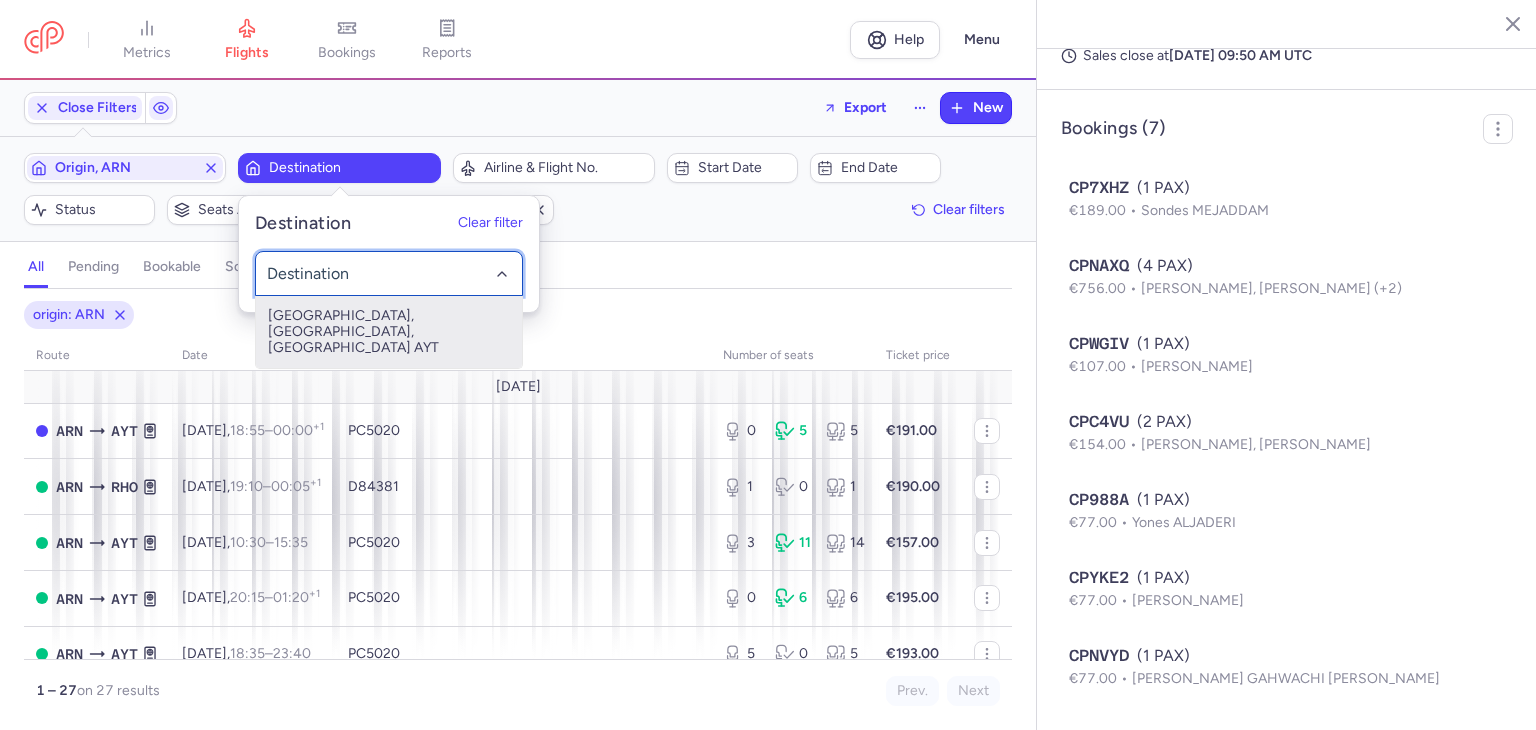 click 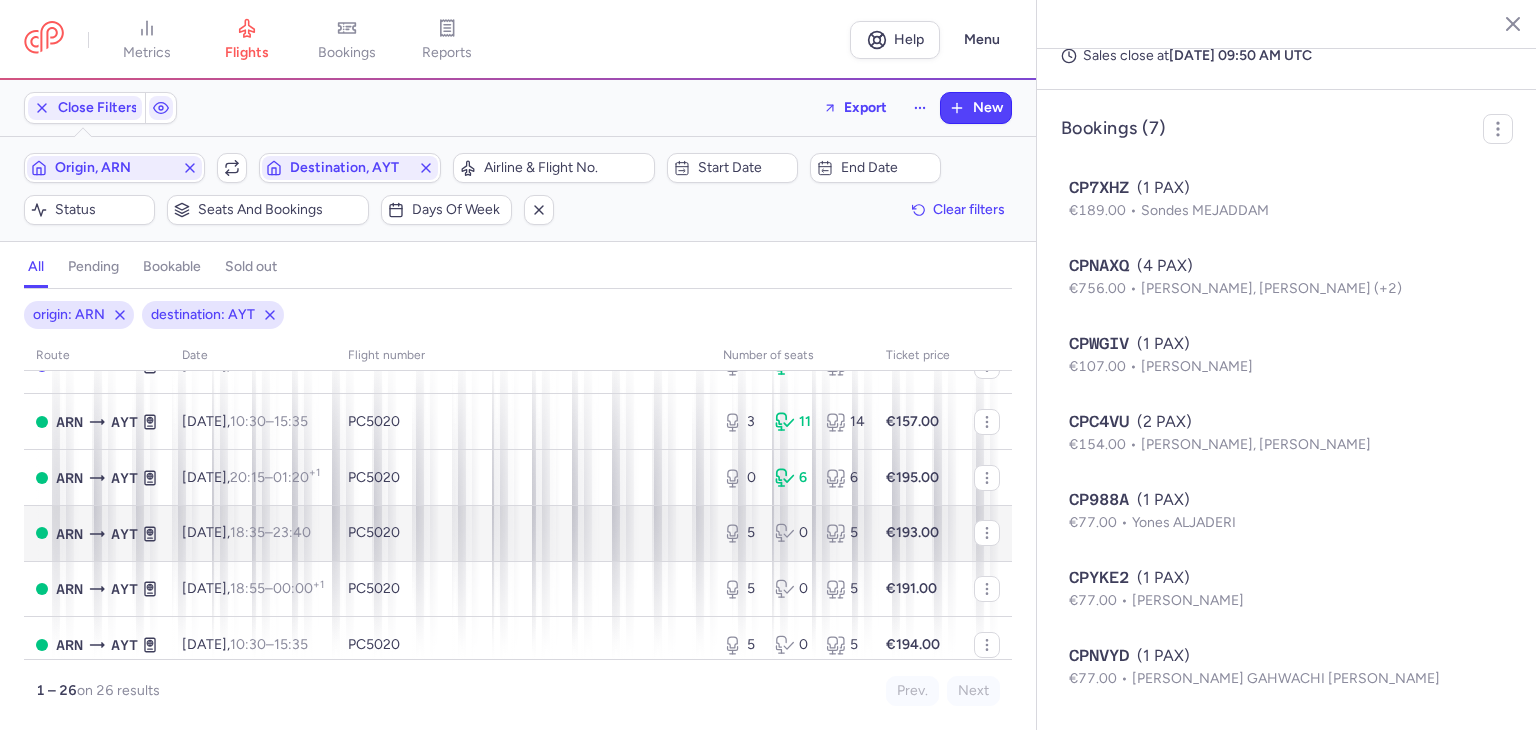 scroll, scrollTop: 100, scrollLeft: 0, axis: vertical 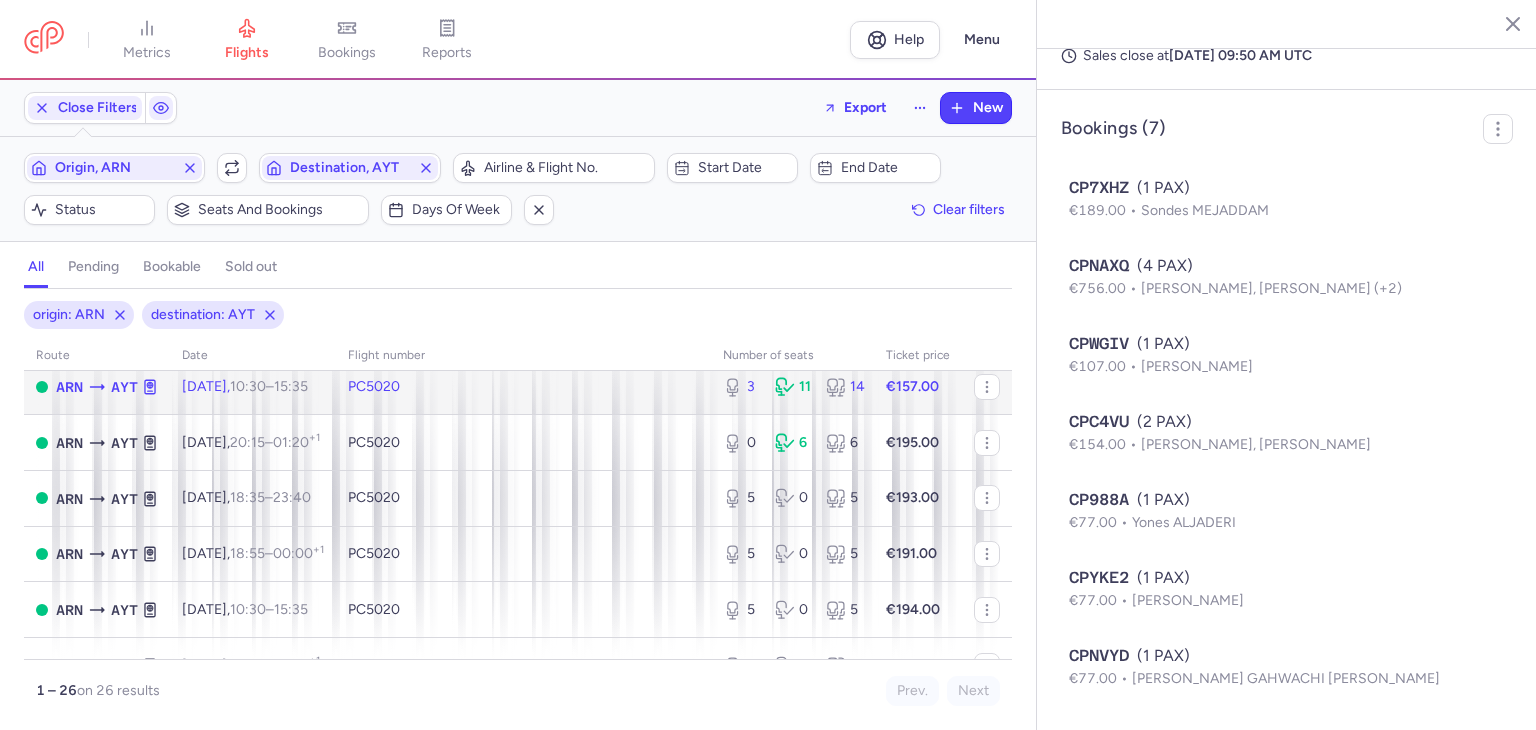 click on "PC5020" 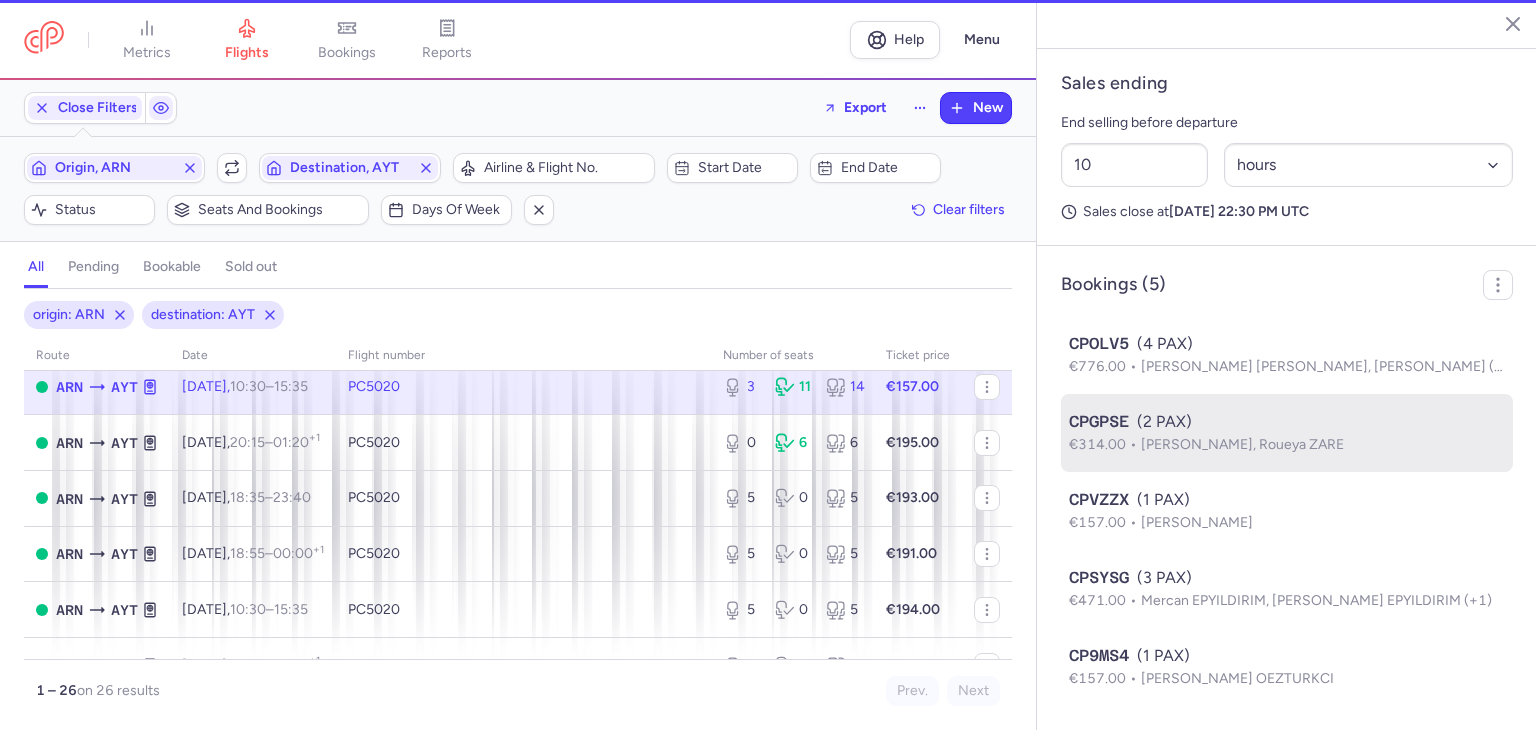 scroll, scrollTop: 1012, scrollLeft: 0, axis: vertical 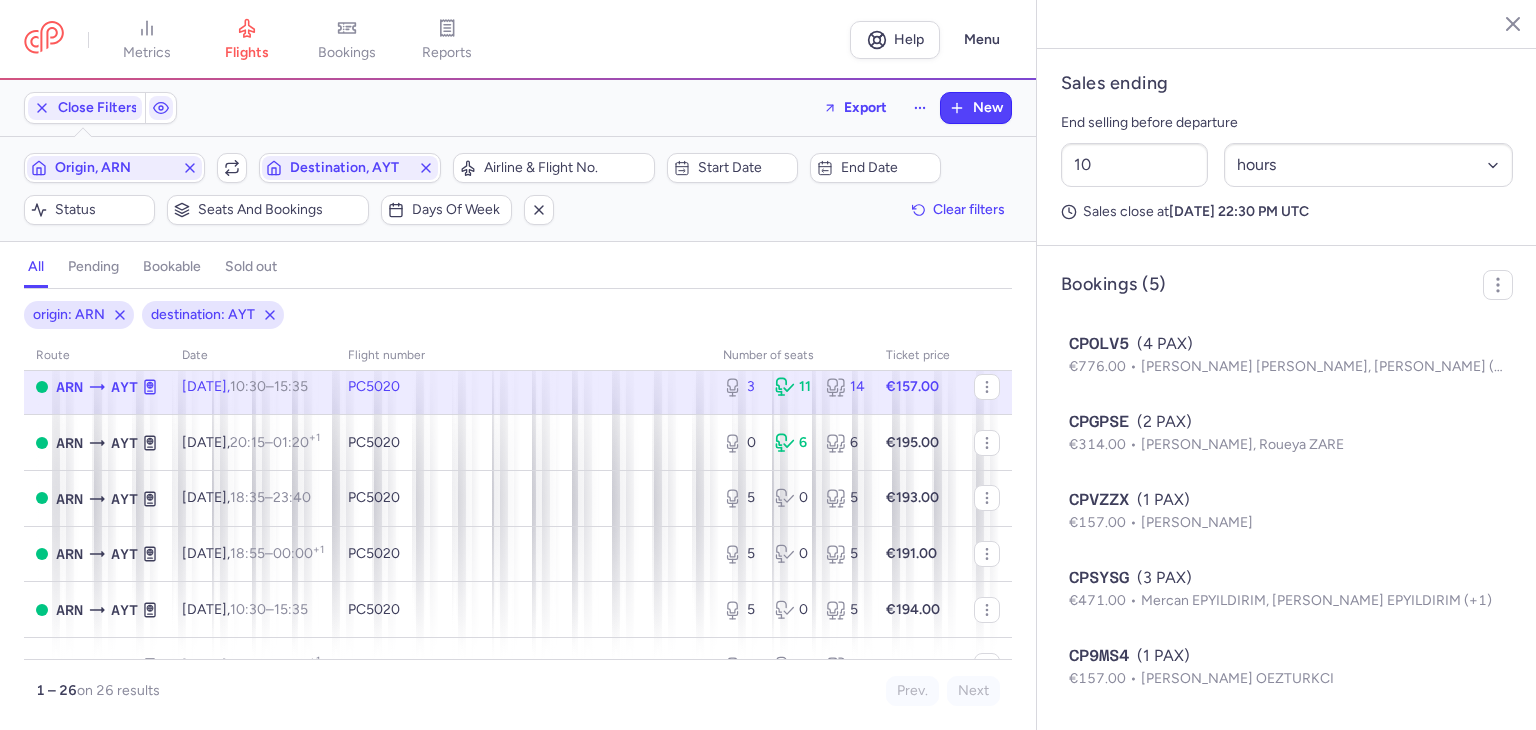 click on "Origin, ARN" at bounding box center (114, 168) 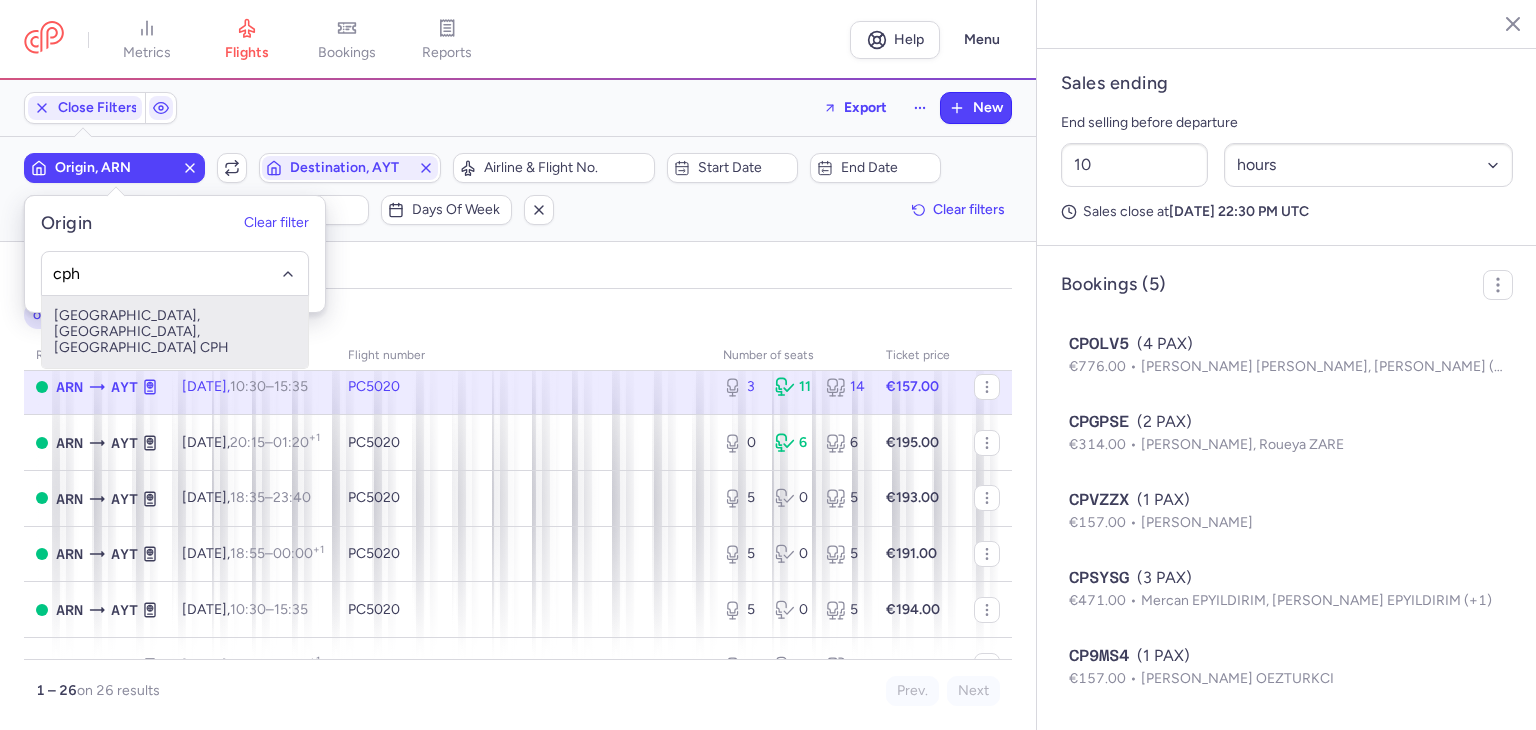 type on "cph" 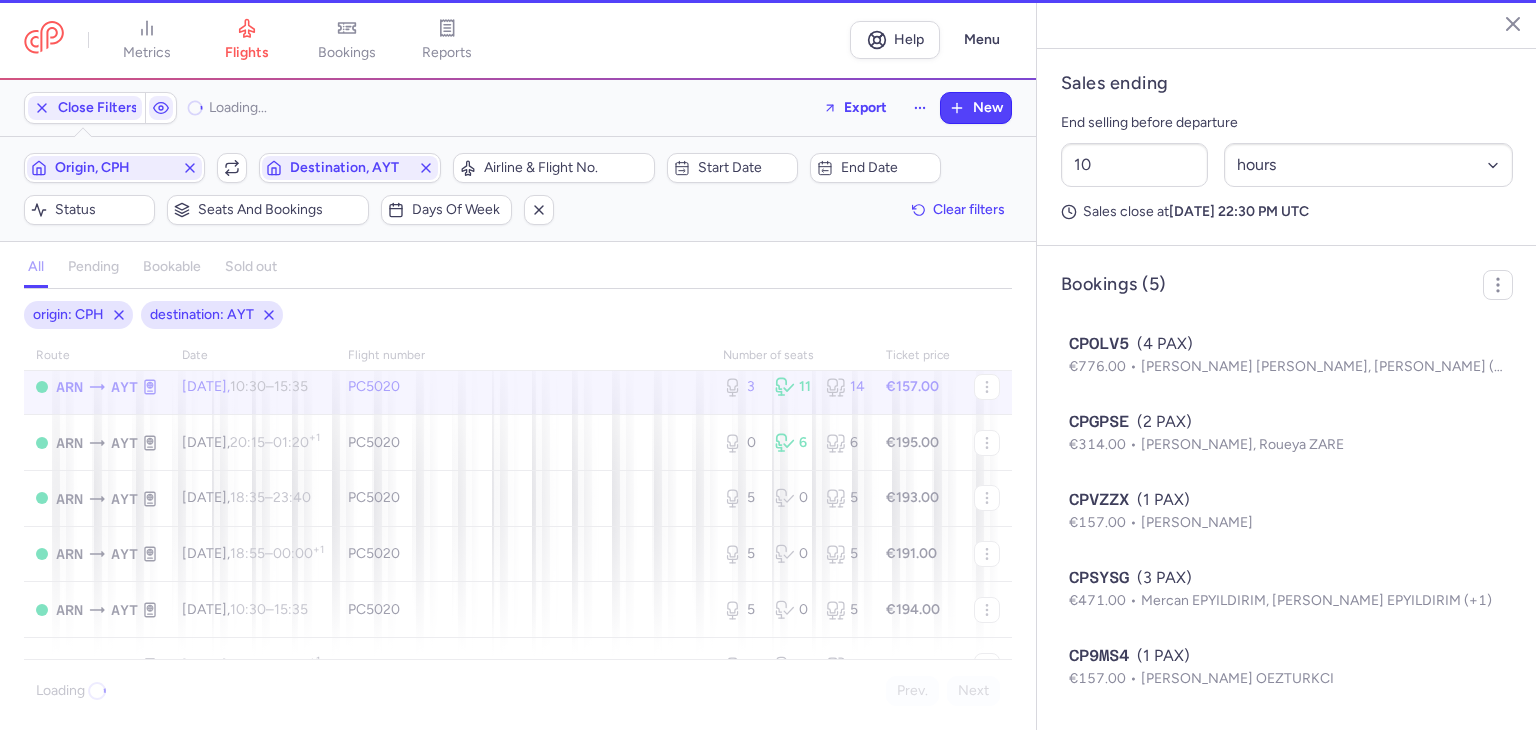 type 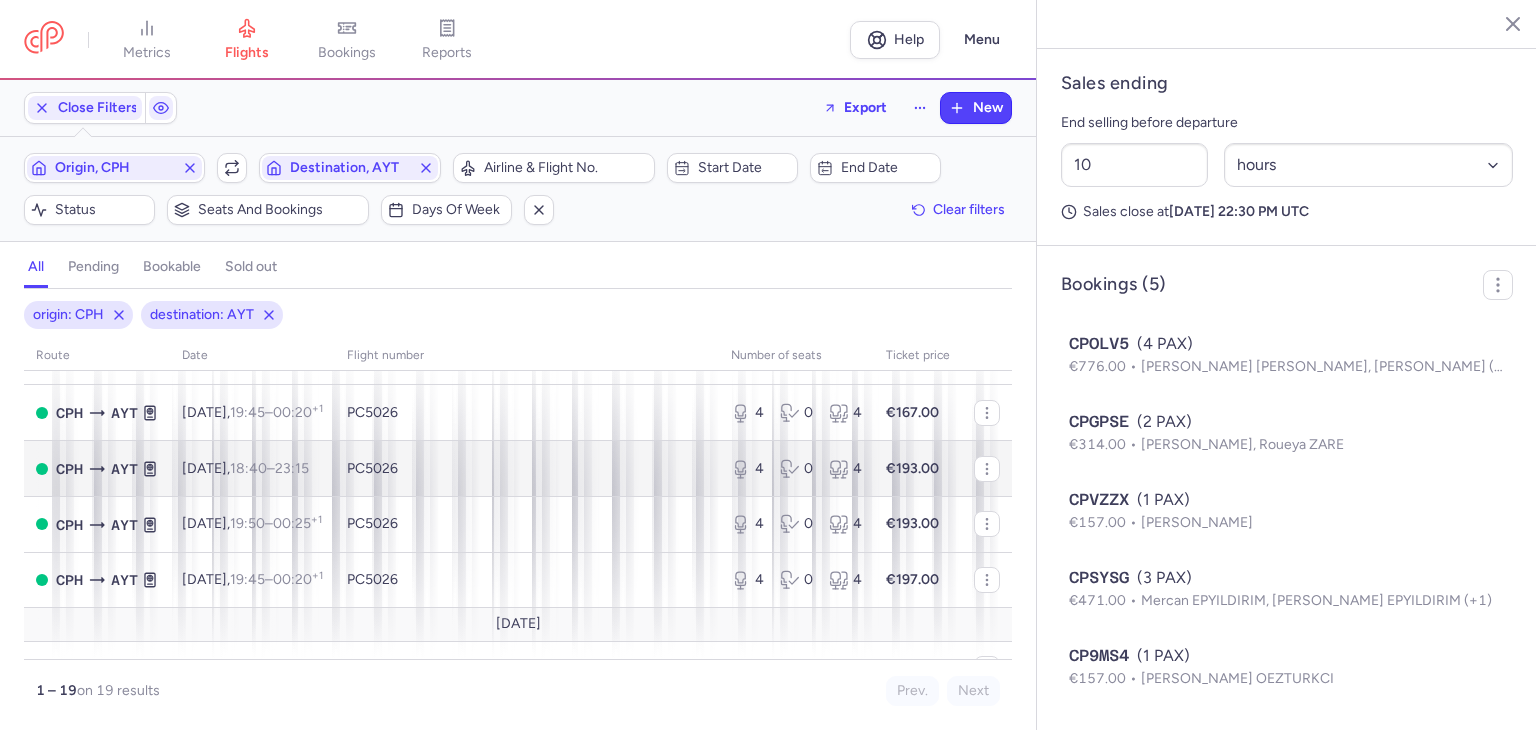 scroll, scrollTop: 0, scrollLeft: 0, axis: both 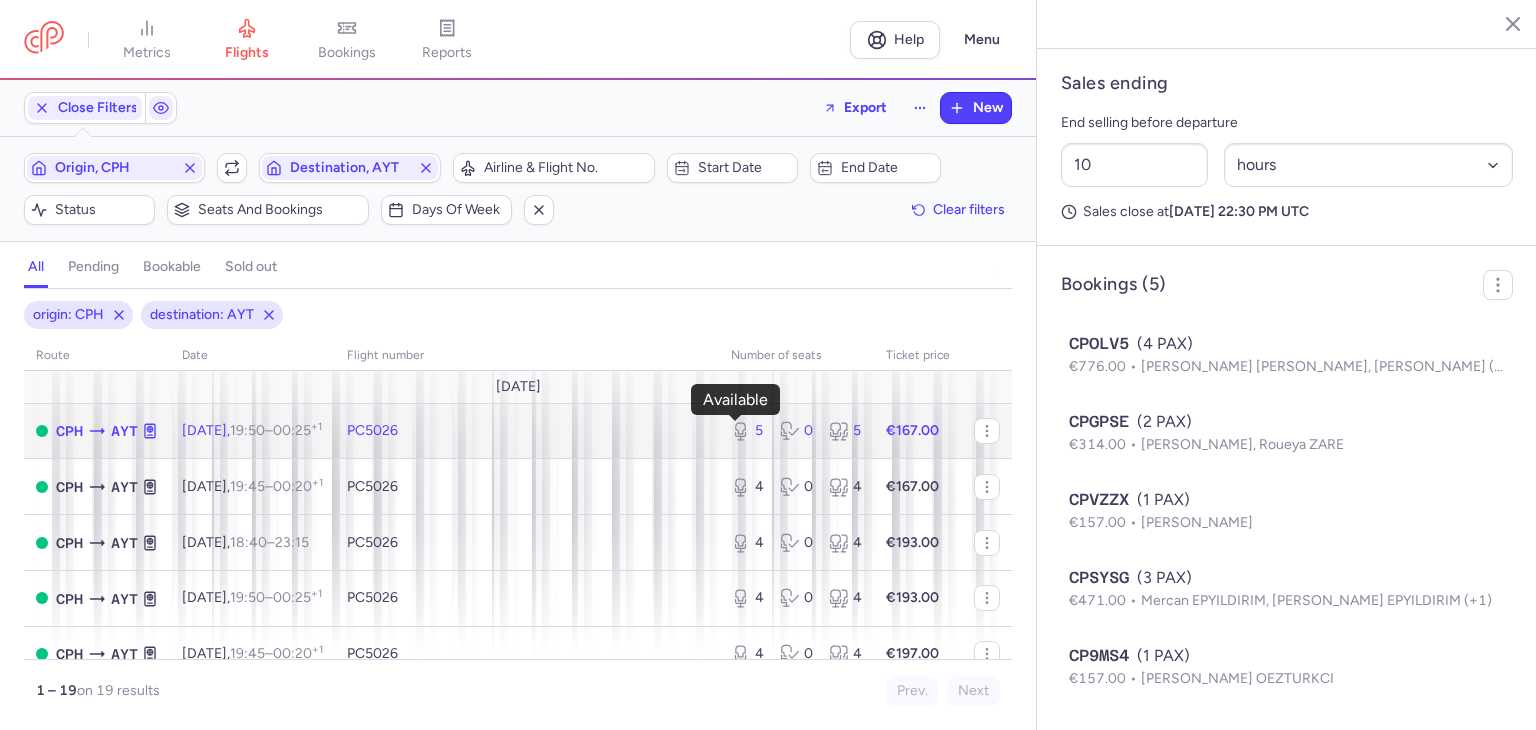 click 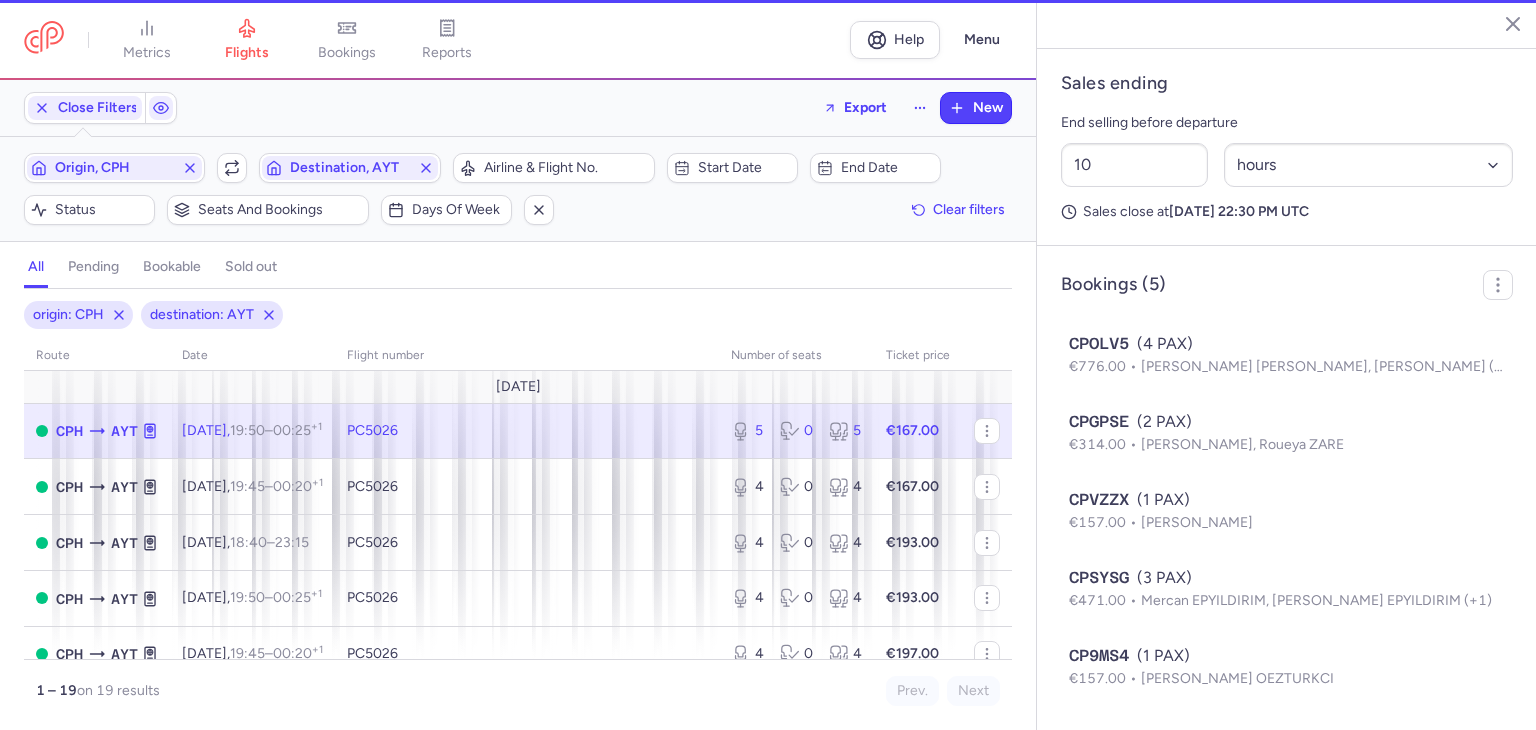 type on "5" 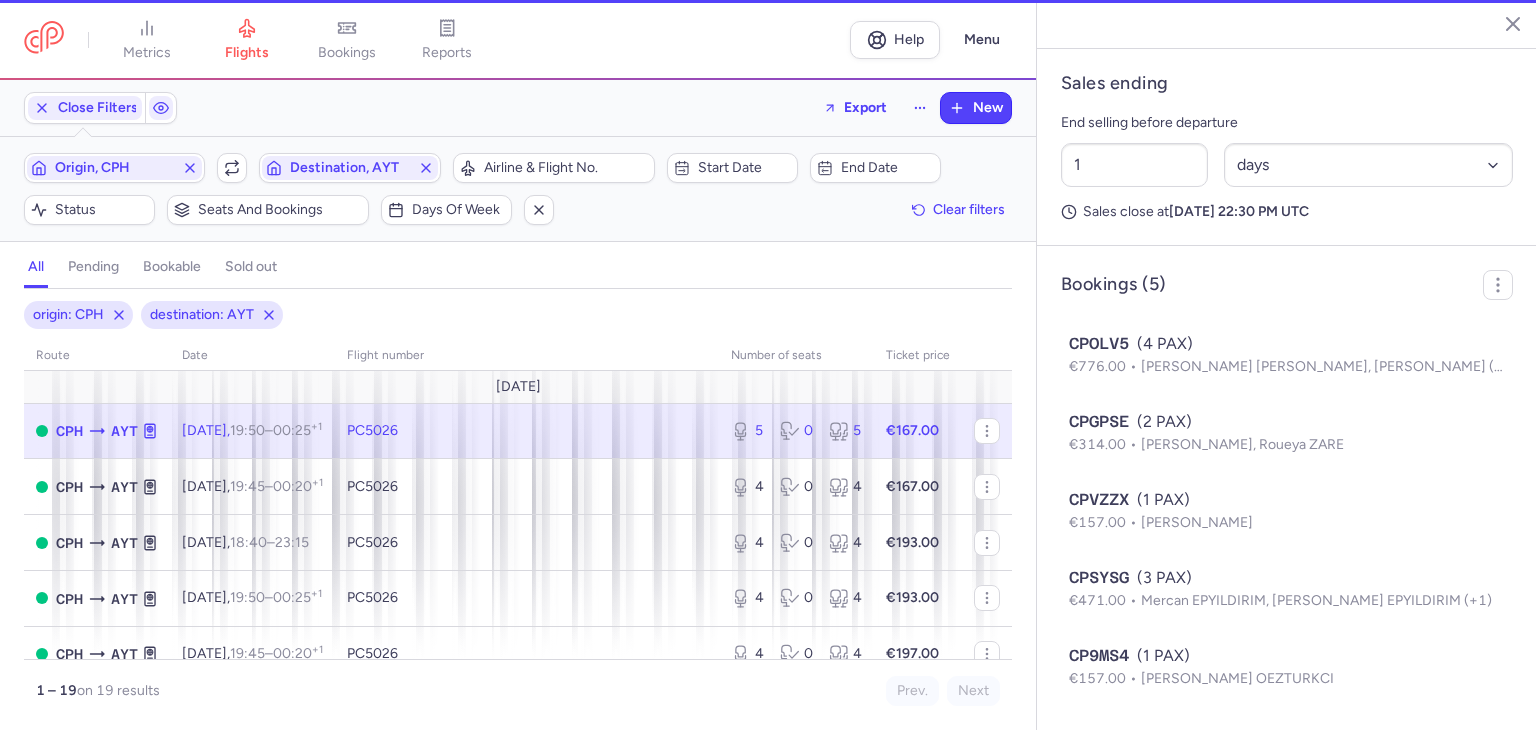 scroll, scrollTop: 648, scrollLeft: 0, axis: vertical 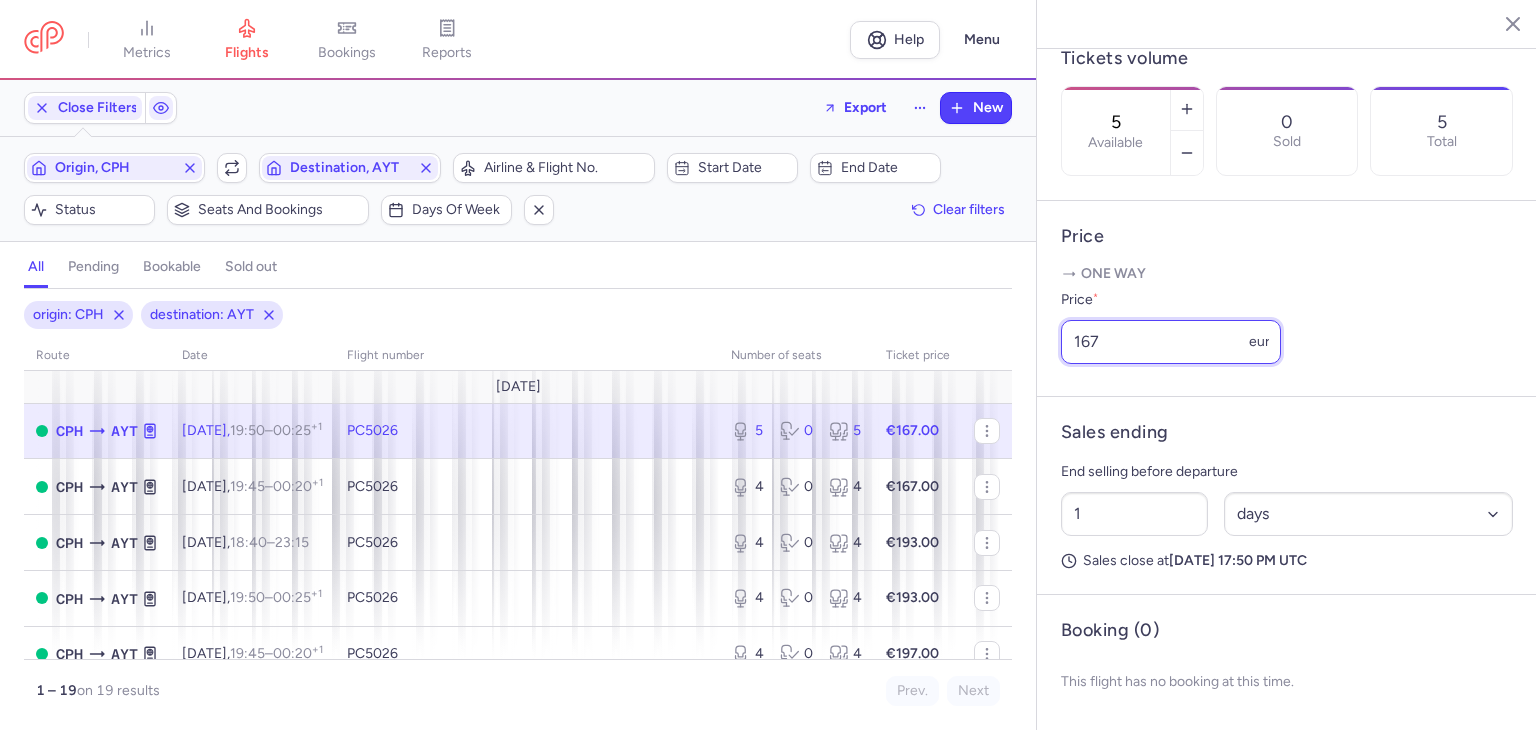 drag, startPoint x: 1123, startPoint y: 329, endPoint x: 891, endPoint y: 327, distance: 232.00862 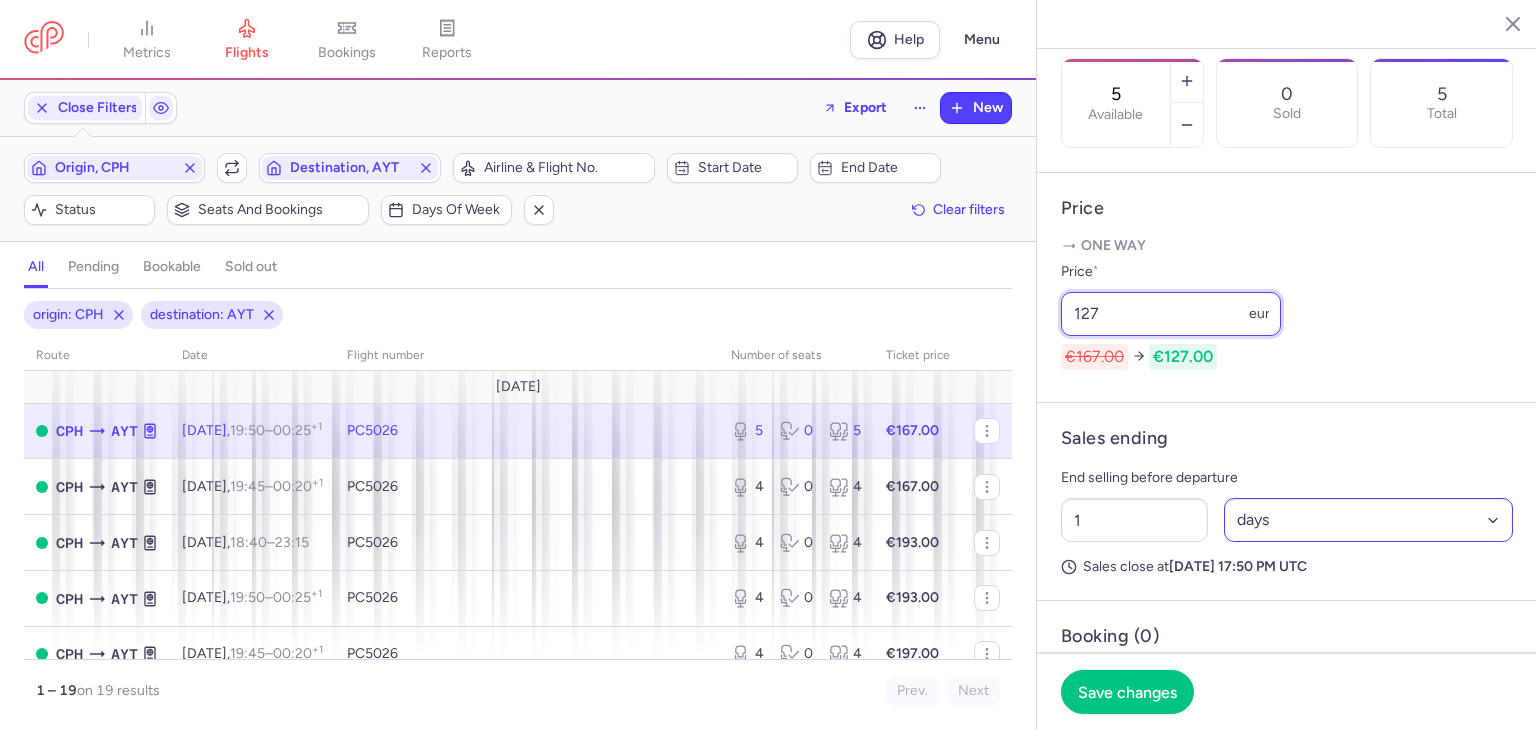 type on "127" 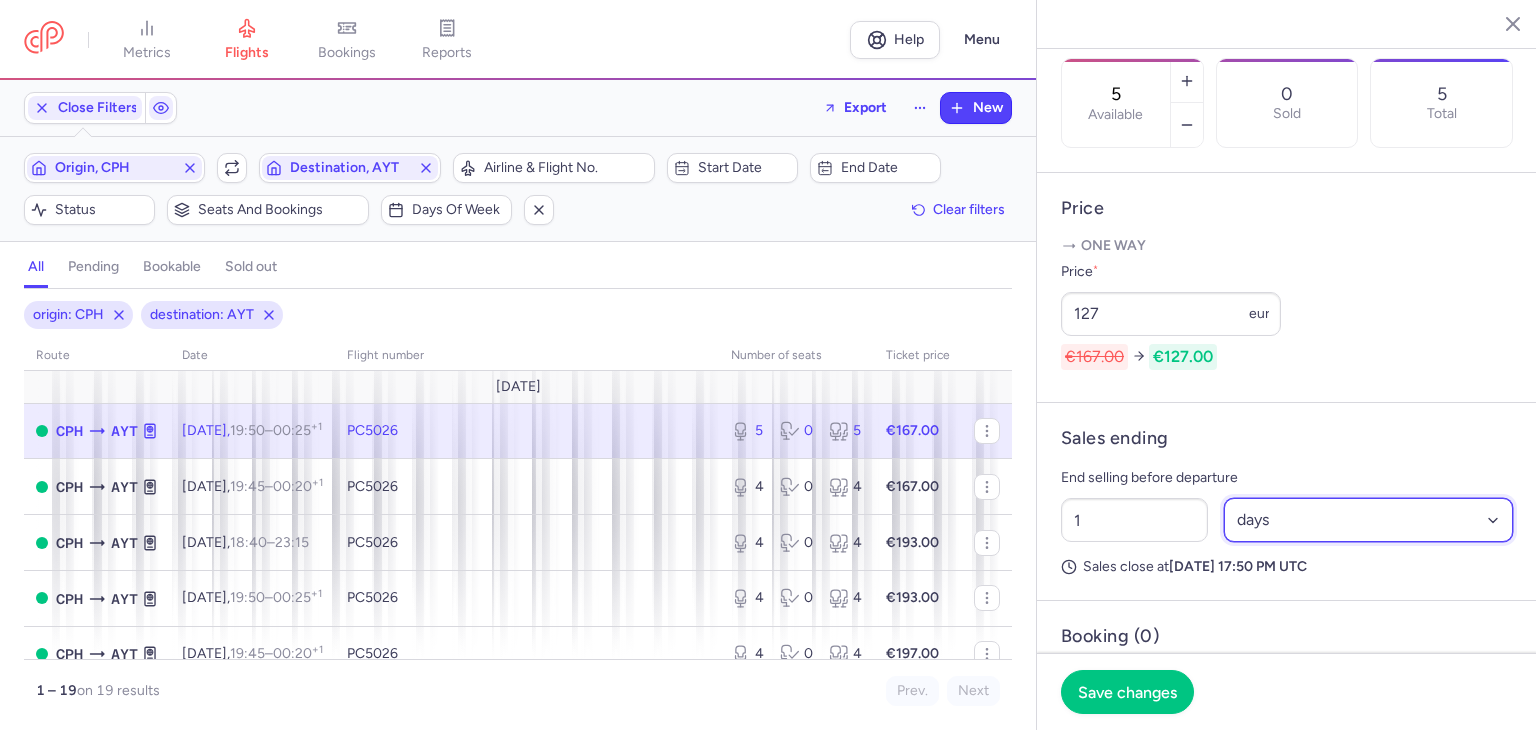 click on "Select an option hours days" at bounding box center (1369, 520) 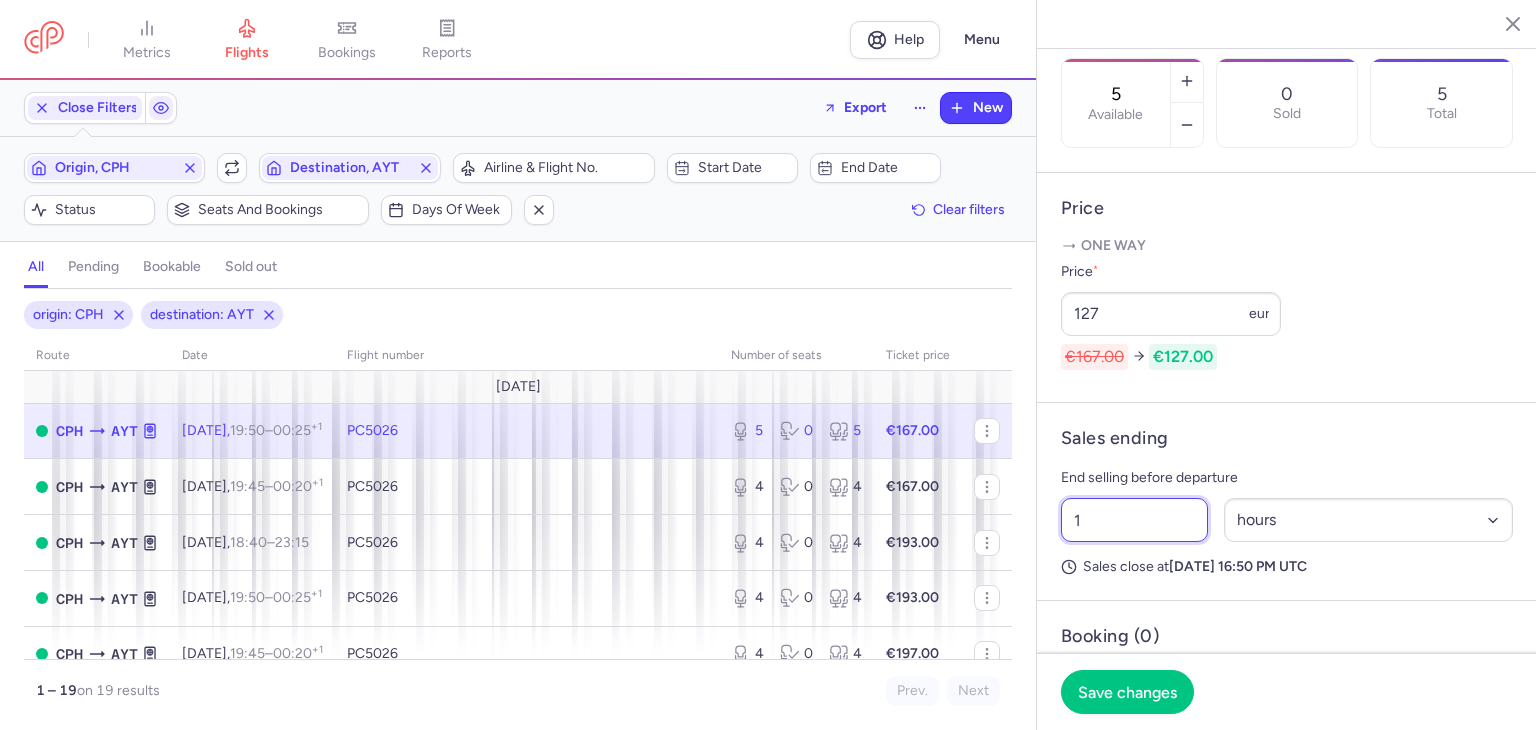 drag, startPoint x: 1133, startPoint y: 554, endPoint x: 1040, endPoint y: 551, distance: 93.04838 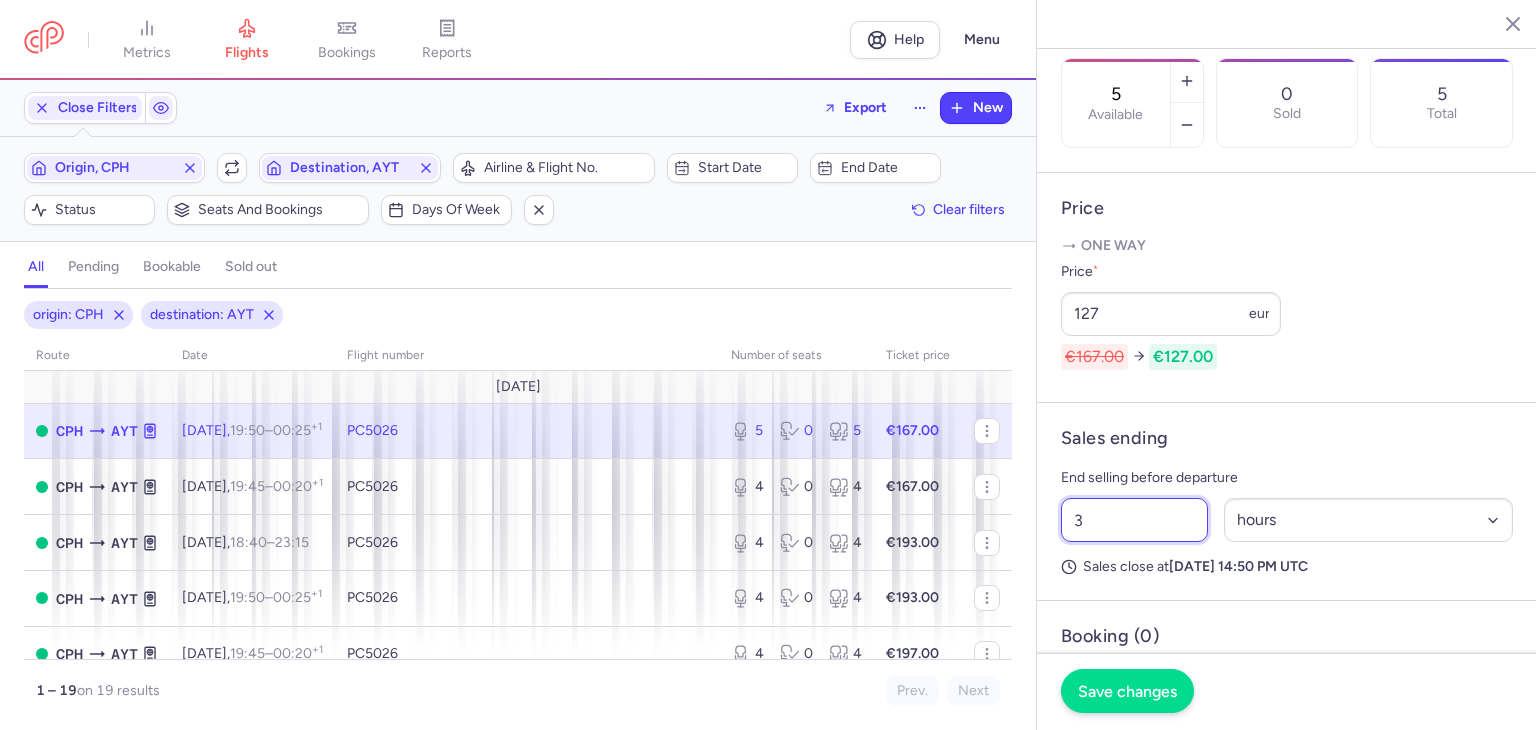 type on "3" 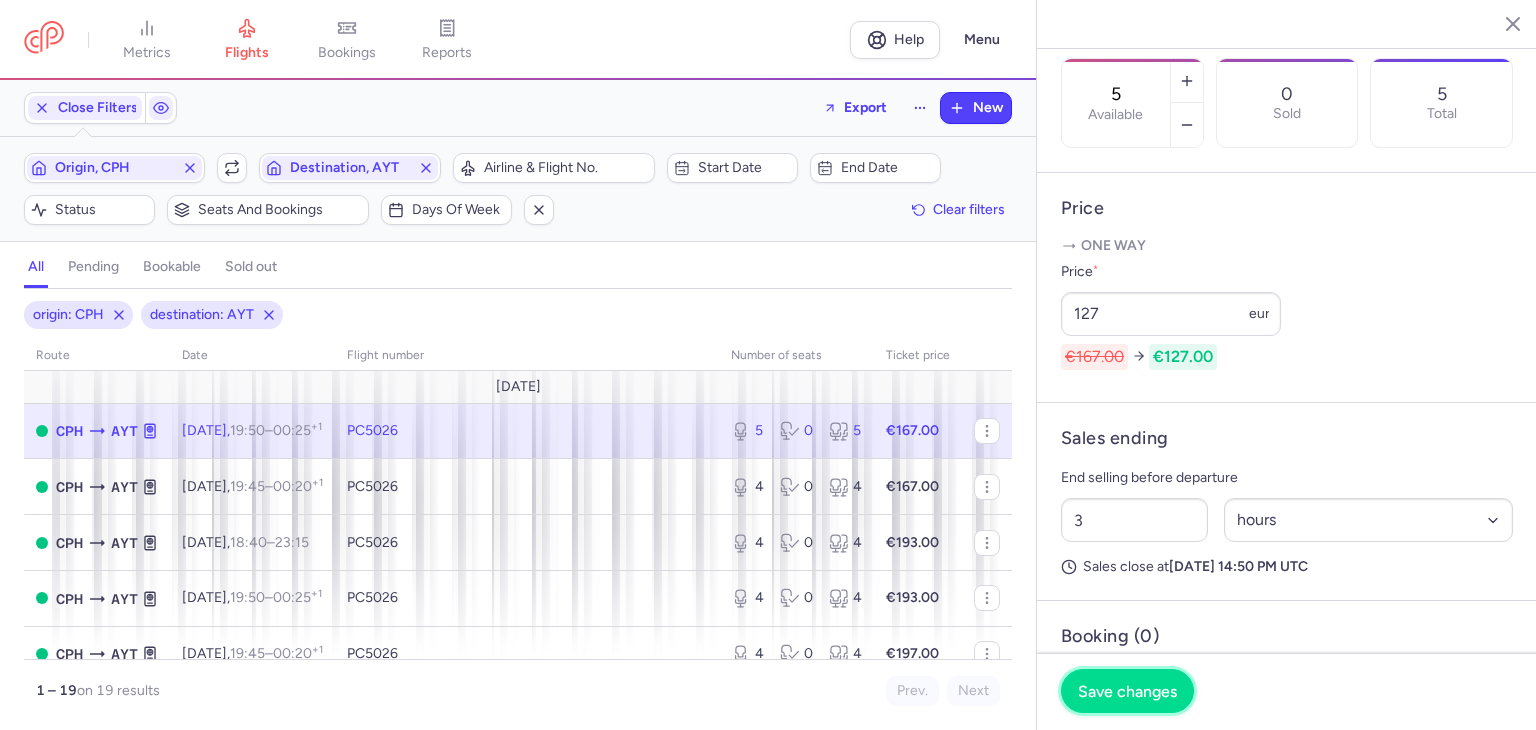 click on "Save changes" at bounding box center (1127, 691) 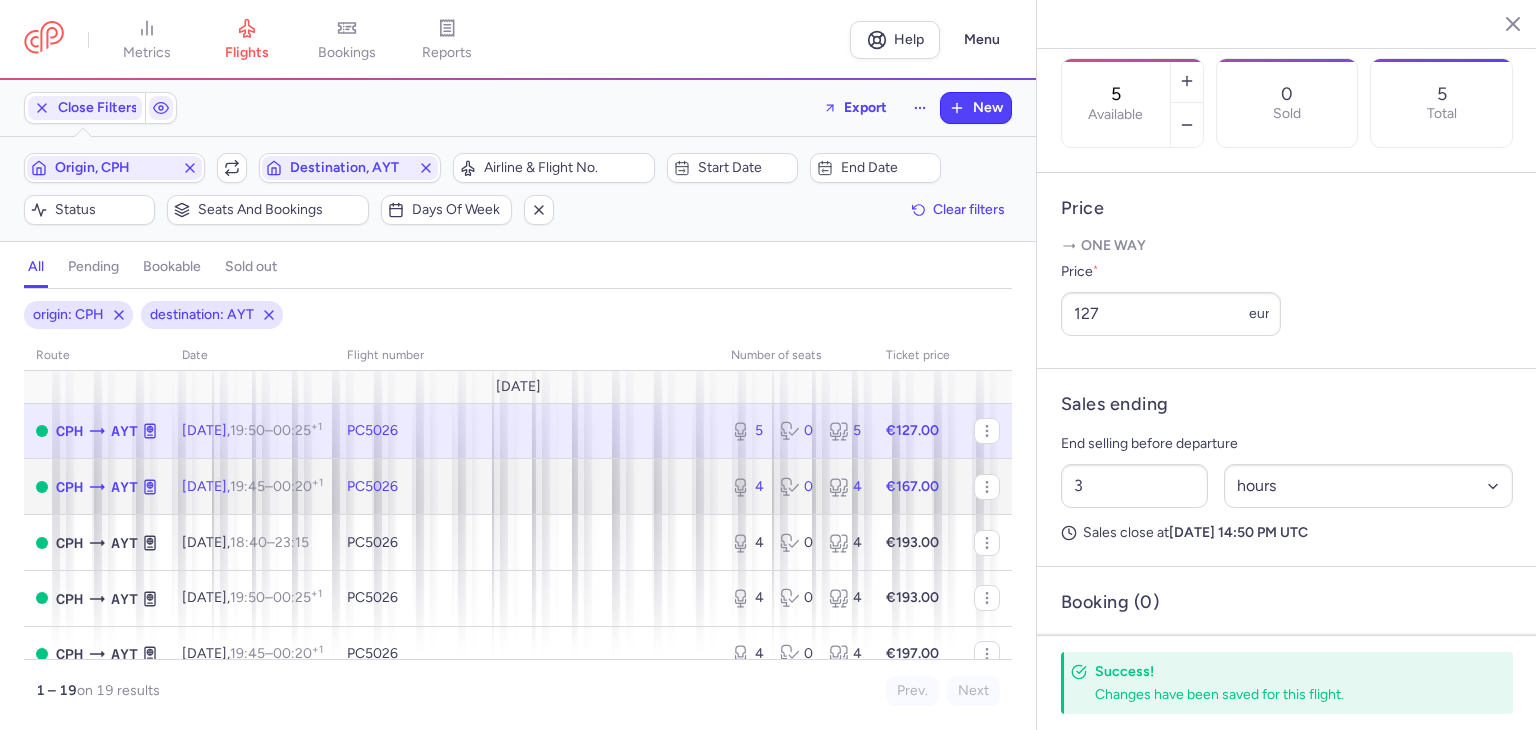 click on "PC5026" 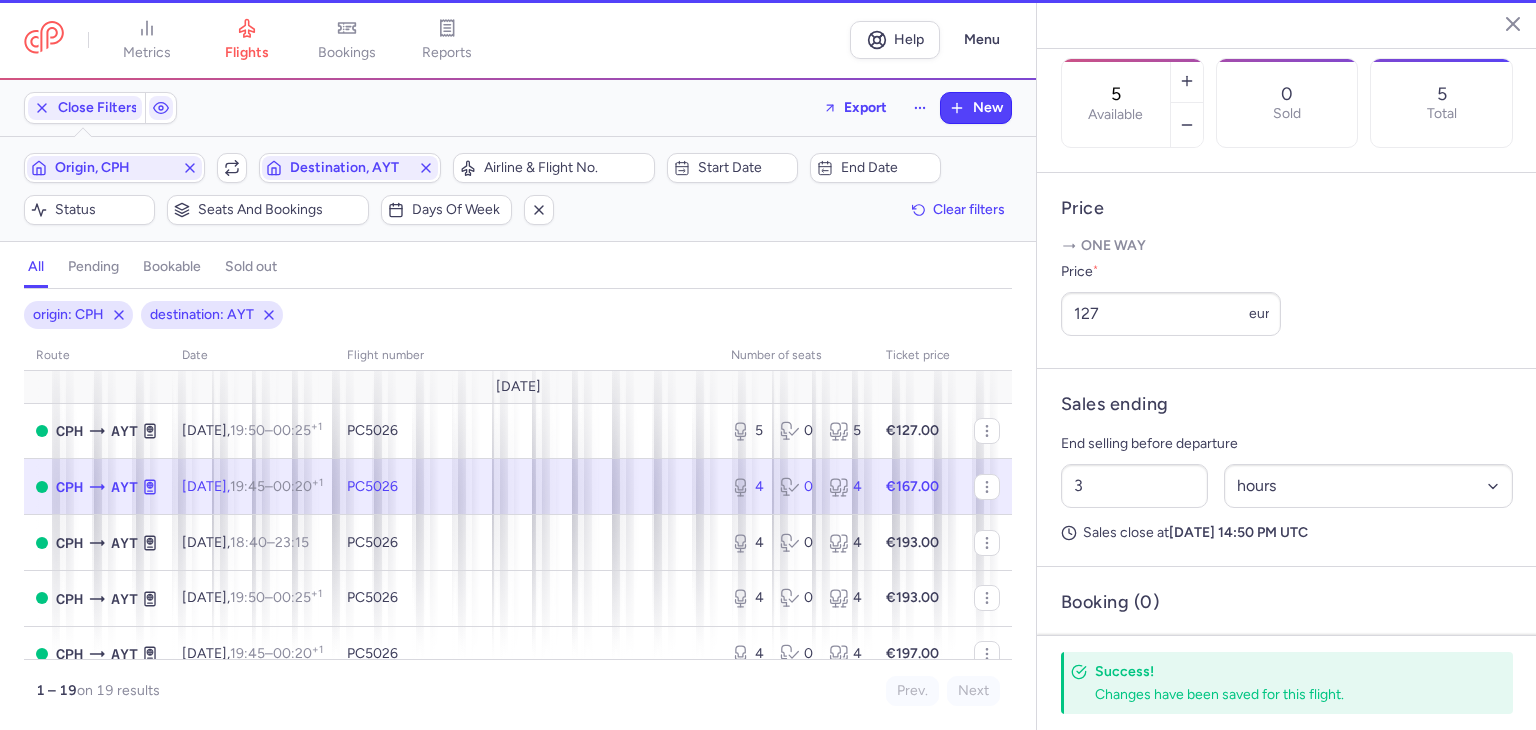 type on "4" 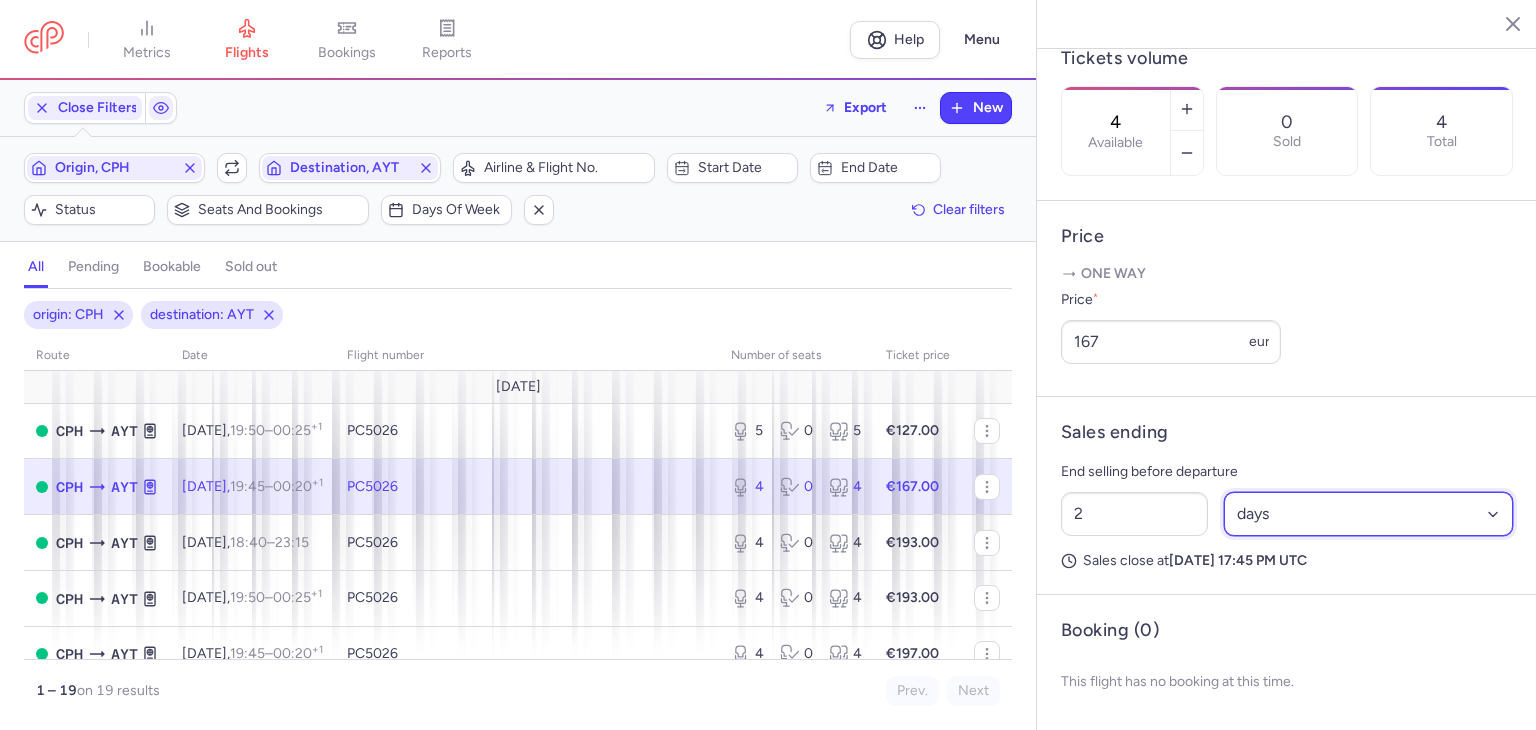 click on "Select an option hours days" at bounding box center [1369, 514] 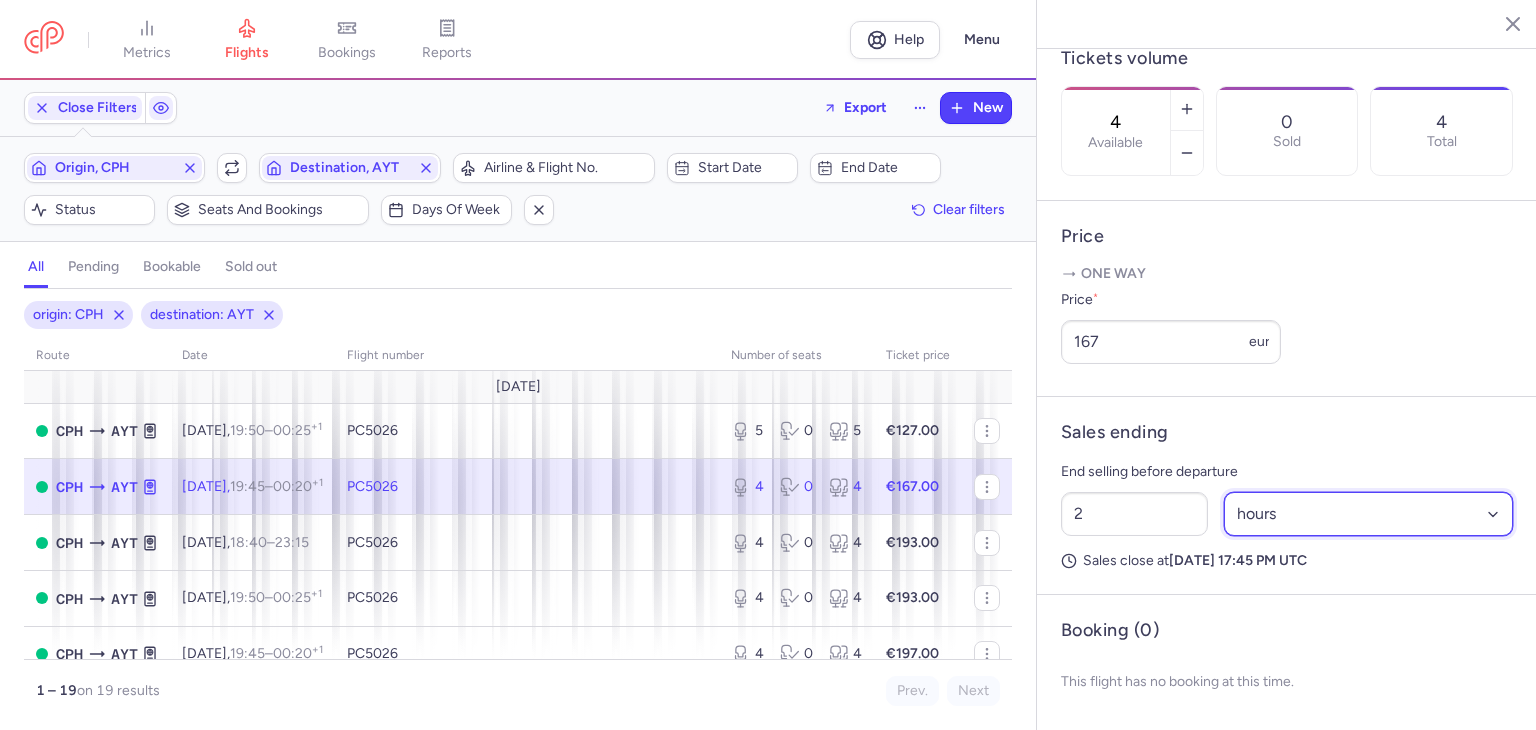 click on "Select an option hours days" at bounding box center (1369, 514) 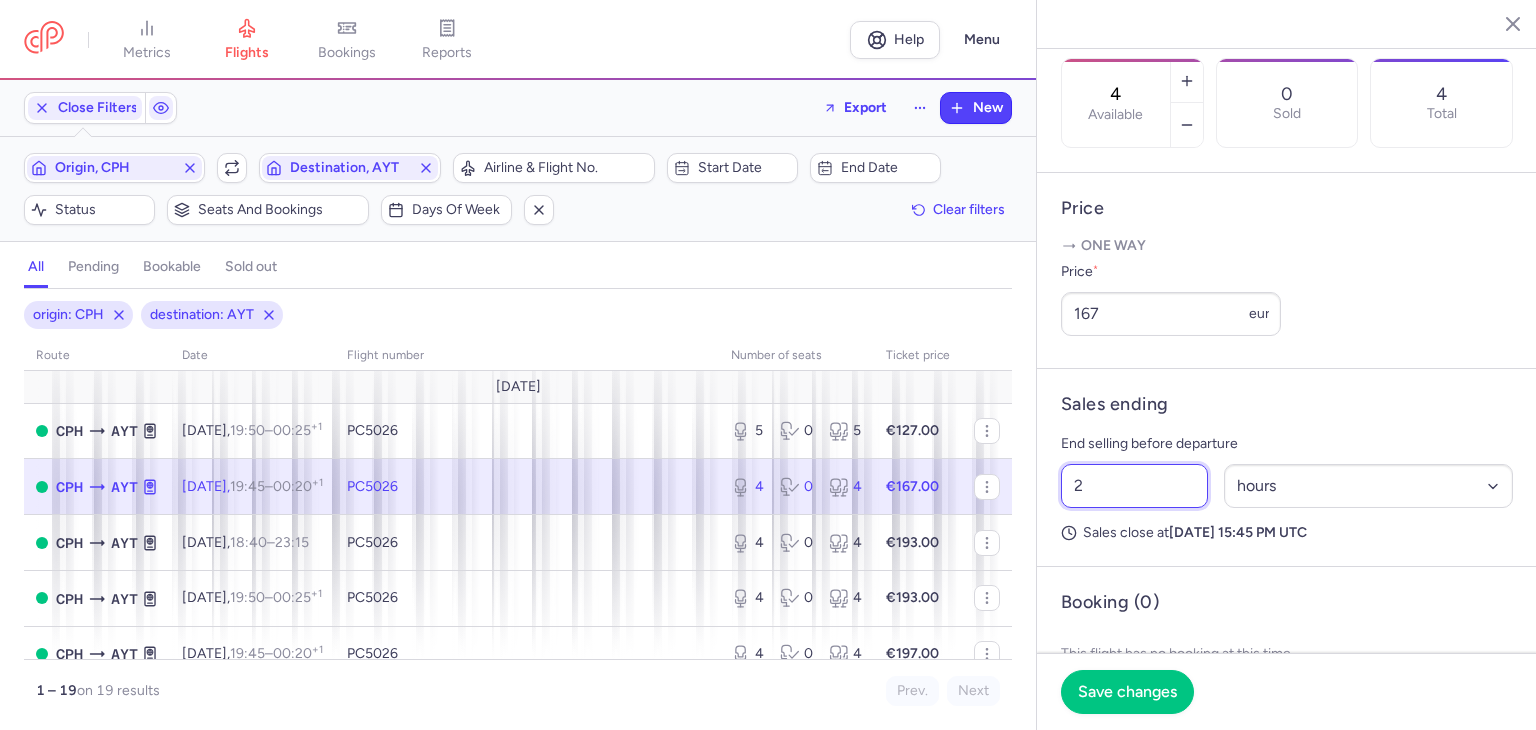 drag, startPoint x: 1125, startPoint y: 511, endPoint x: 836, endPoint y: 509, distance: 289.00693 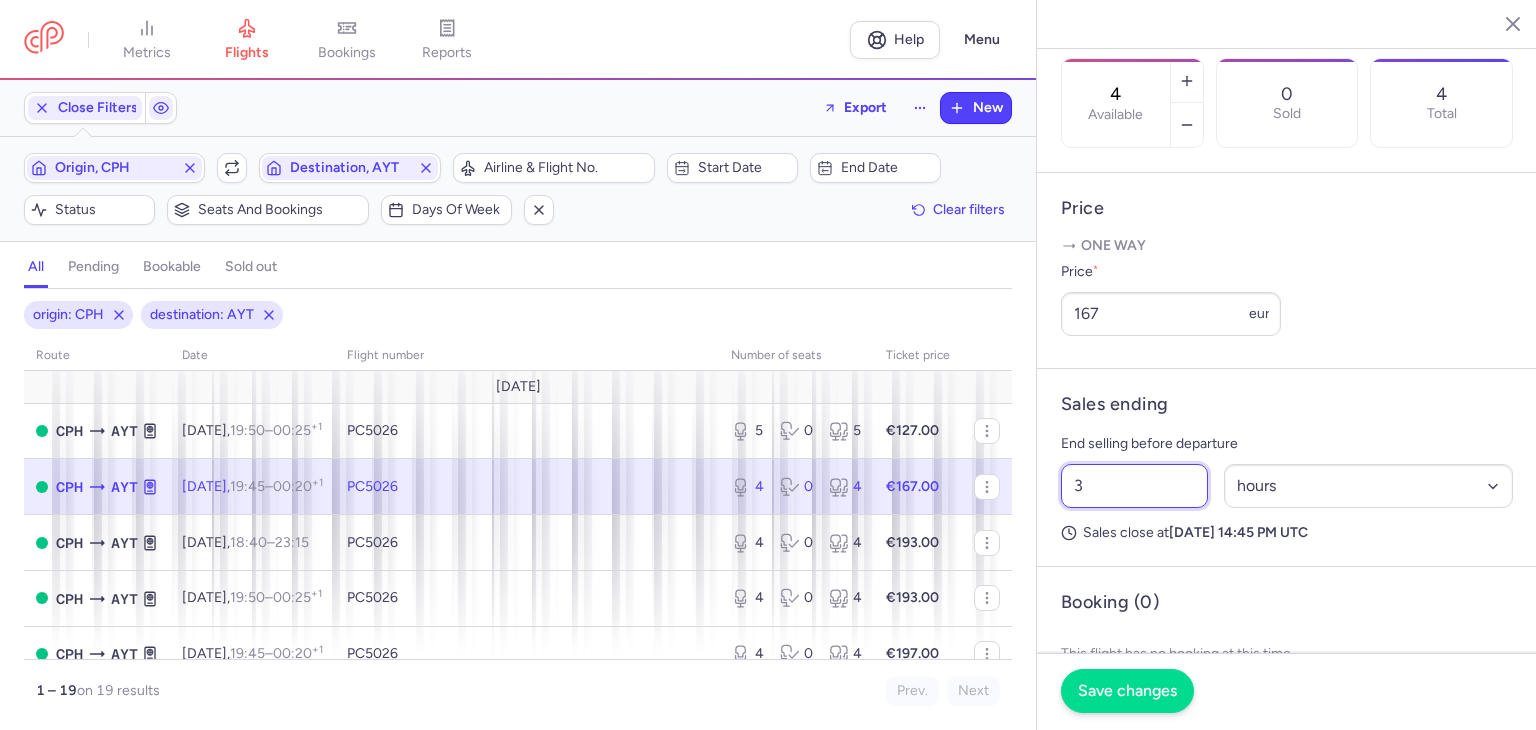 type on "3" 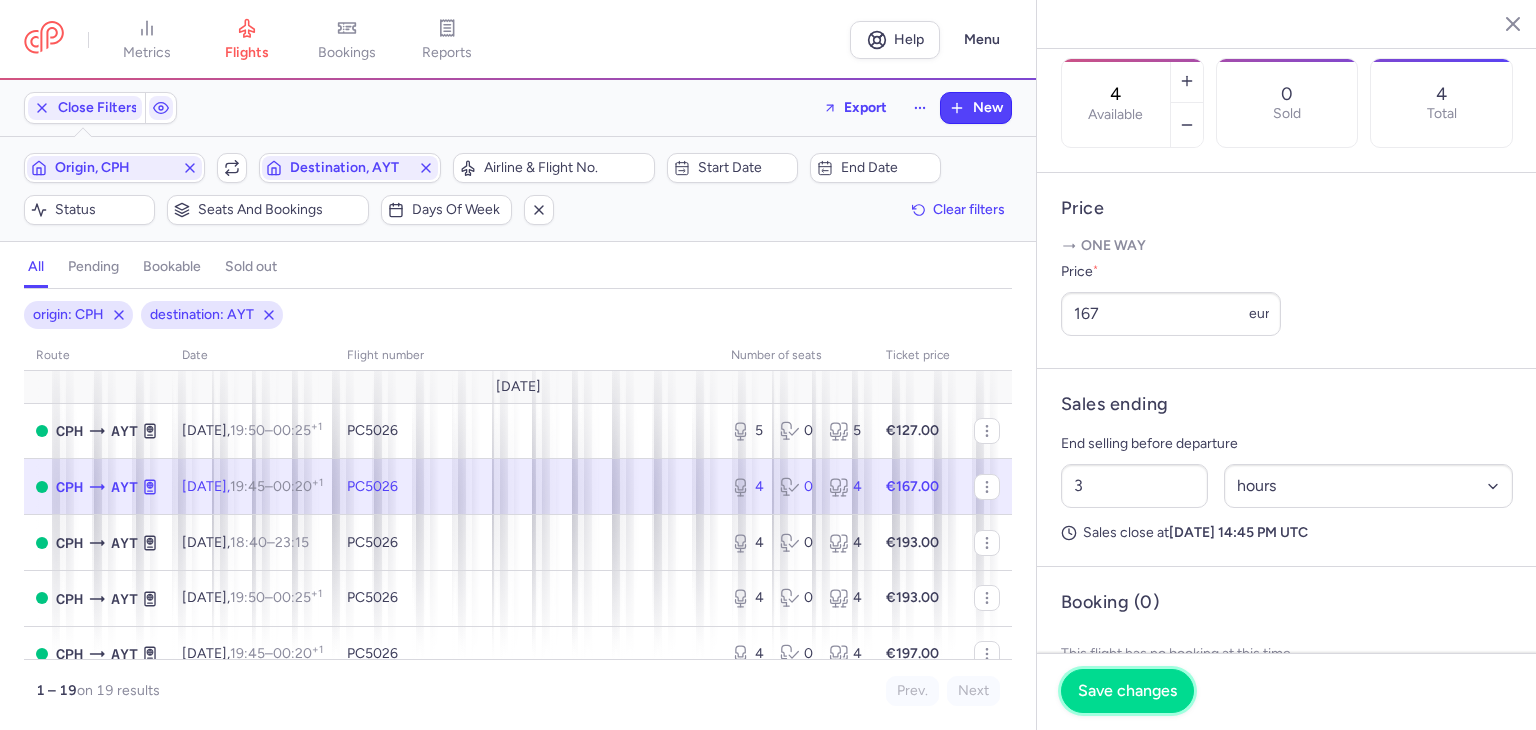 click on "Save changes" at bounding box center (1127, 691) 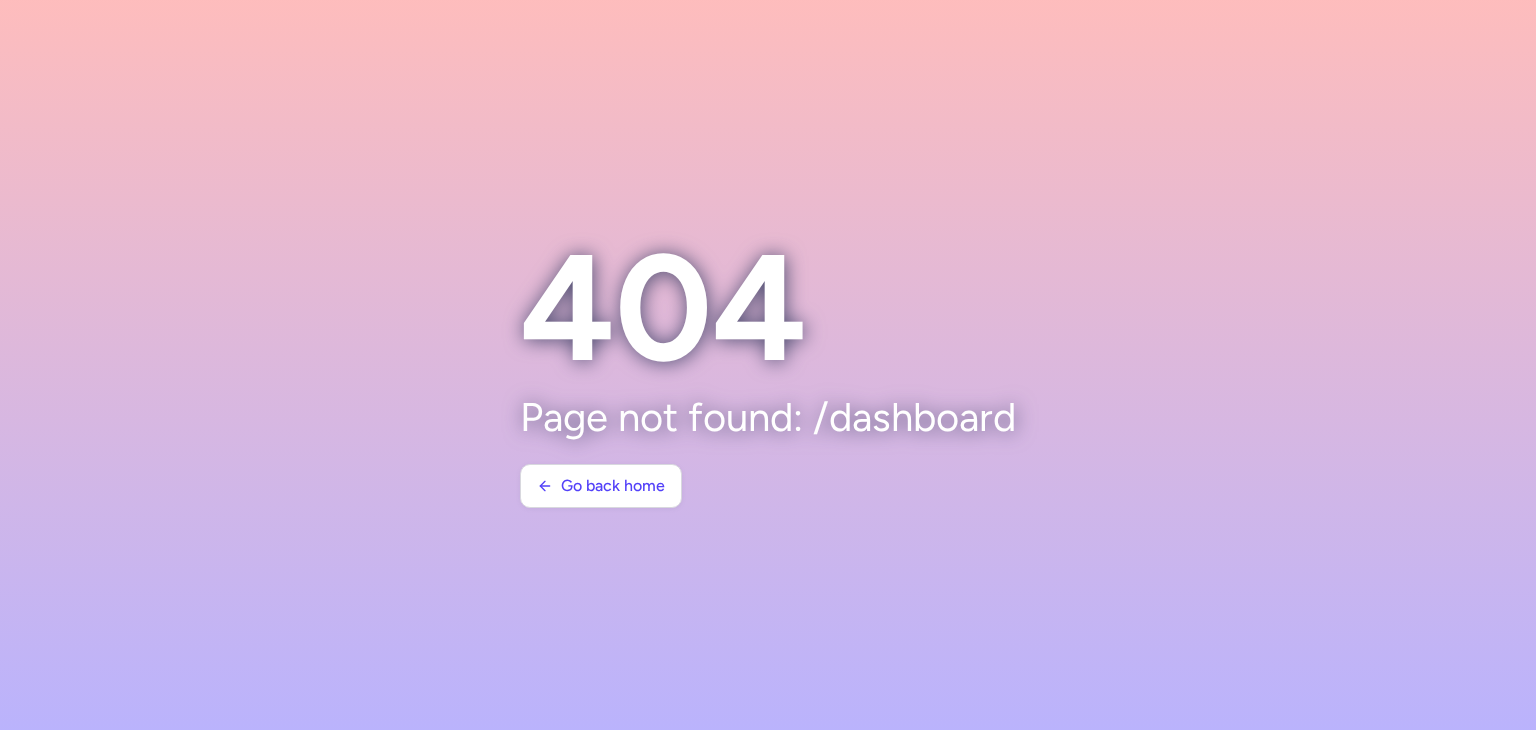 scroll, scrollTop: 0, scrollLeft: 0, axis: both 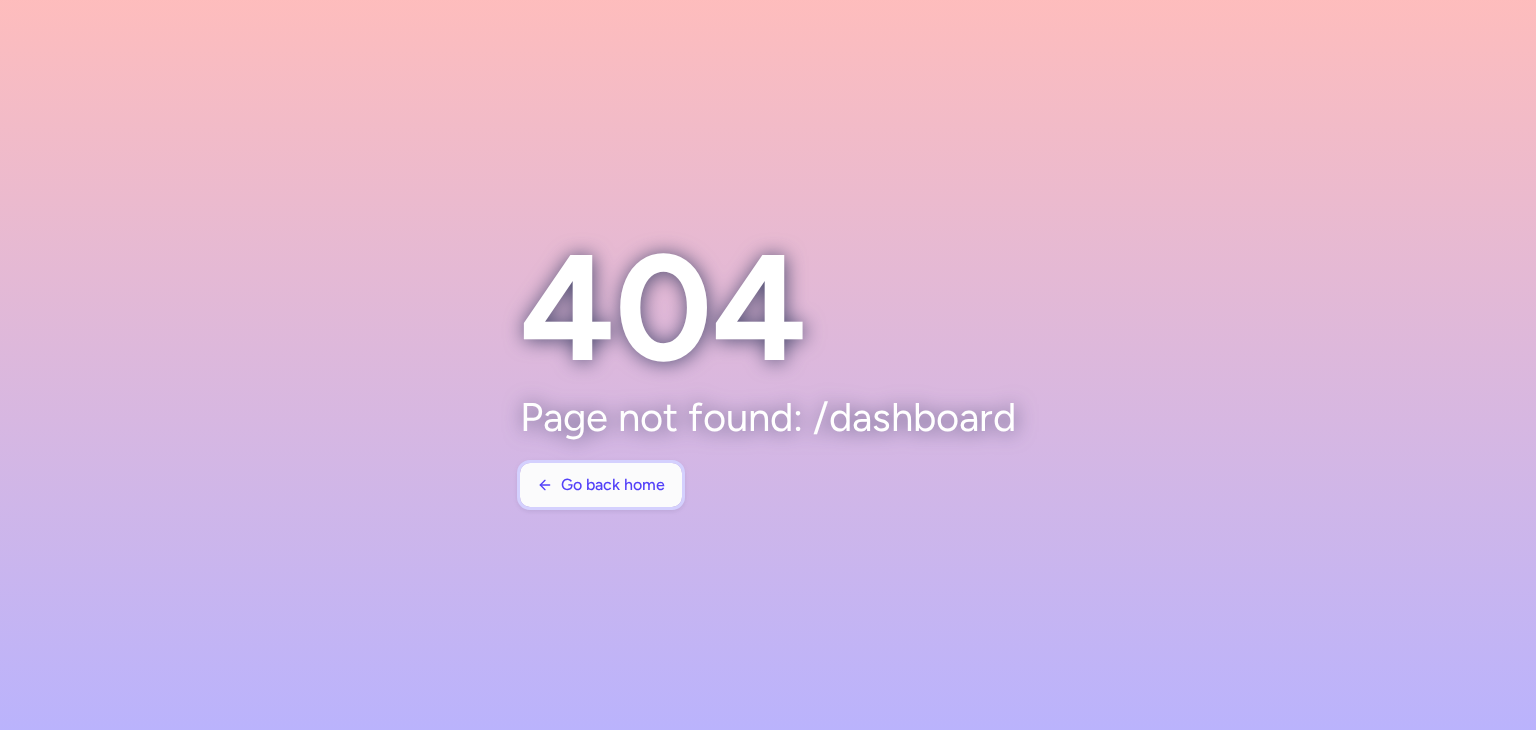 click on "Go back home" at bounding box center [613, 485] 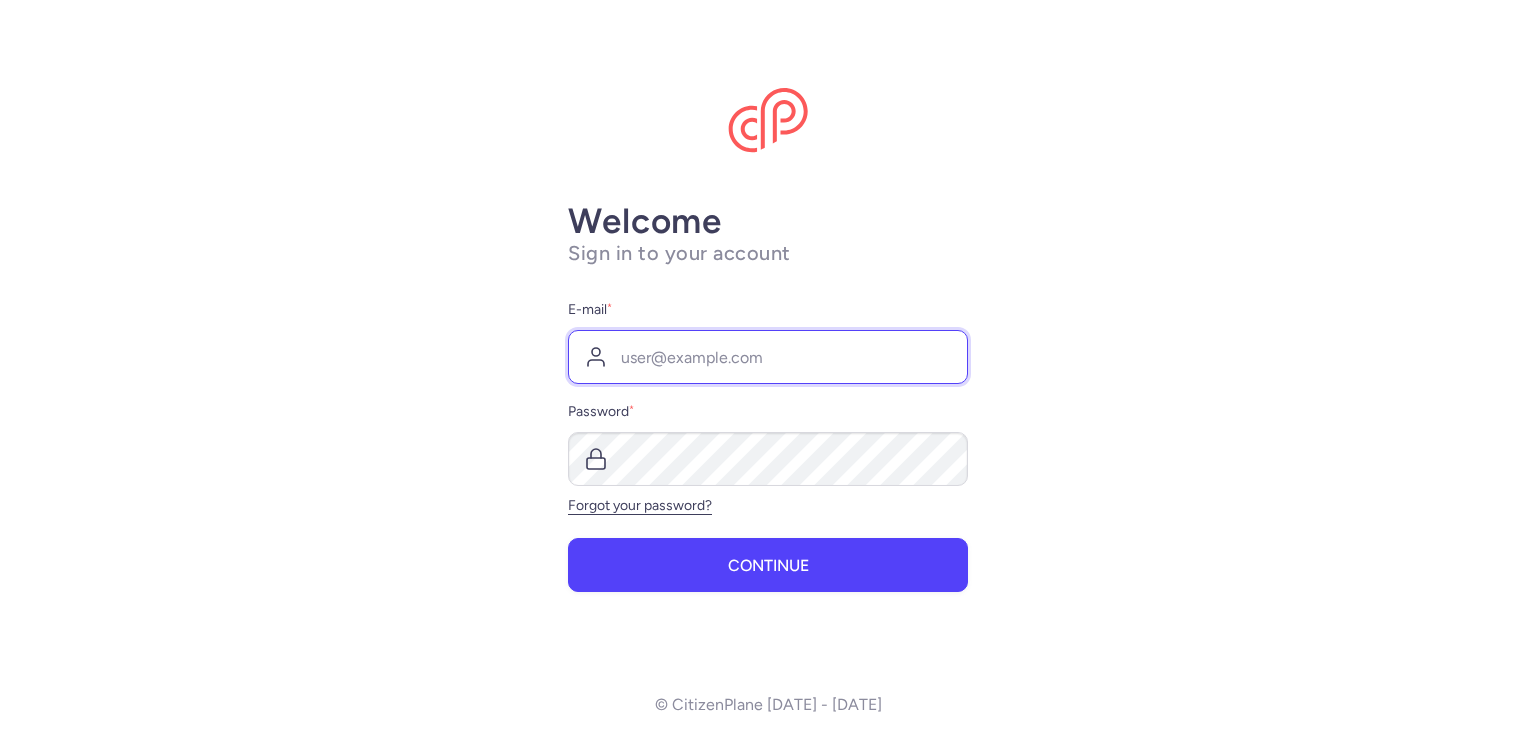 click on "E-mail  *" at bounding box center (768, 357) 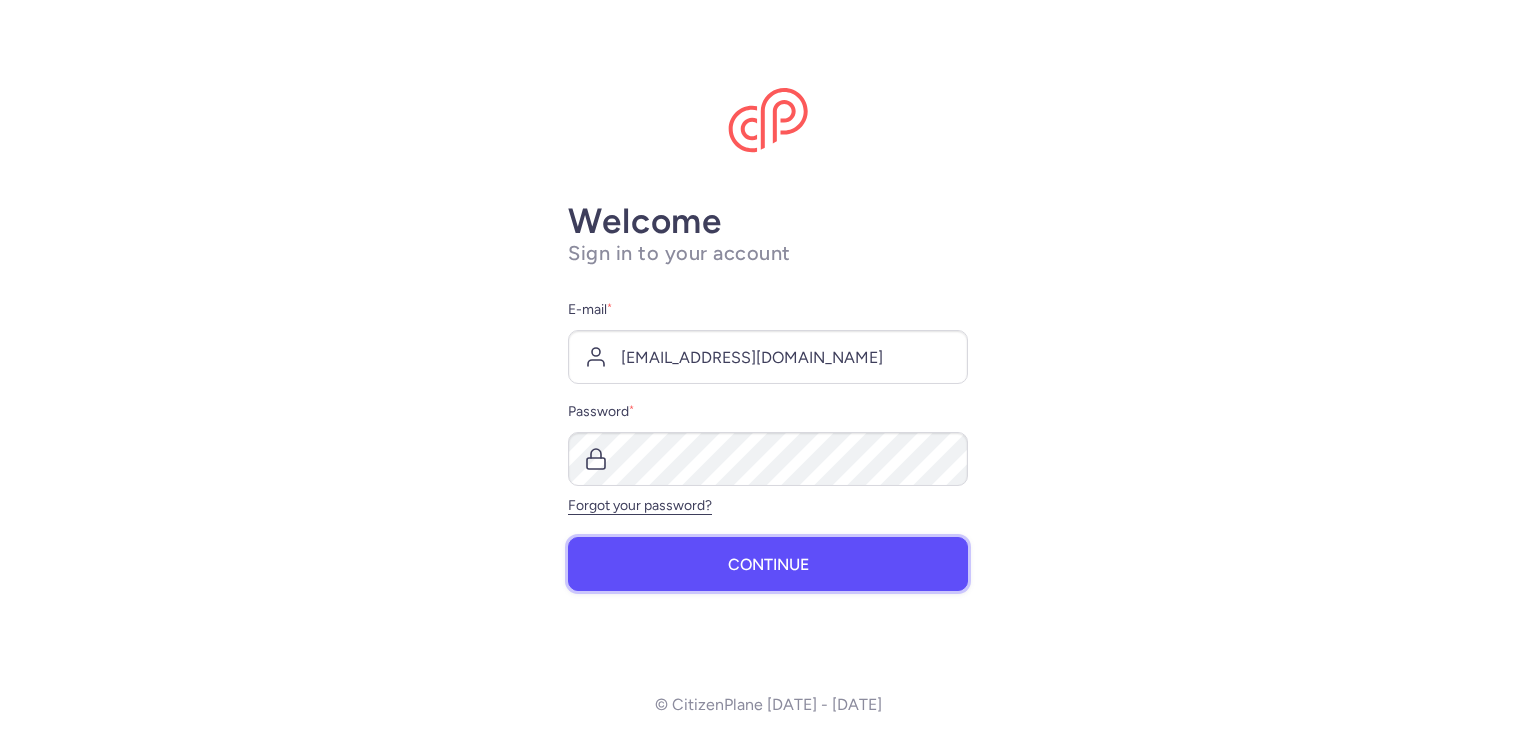 click on "Continue" at bounding box center (768, 565) 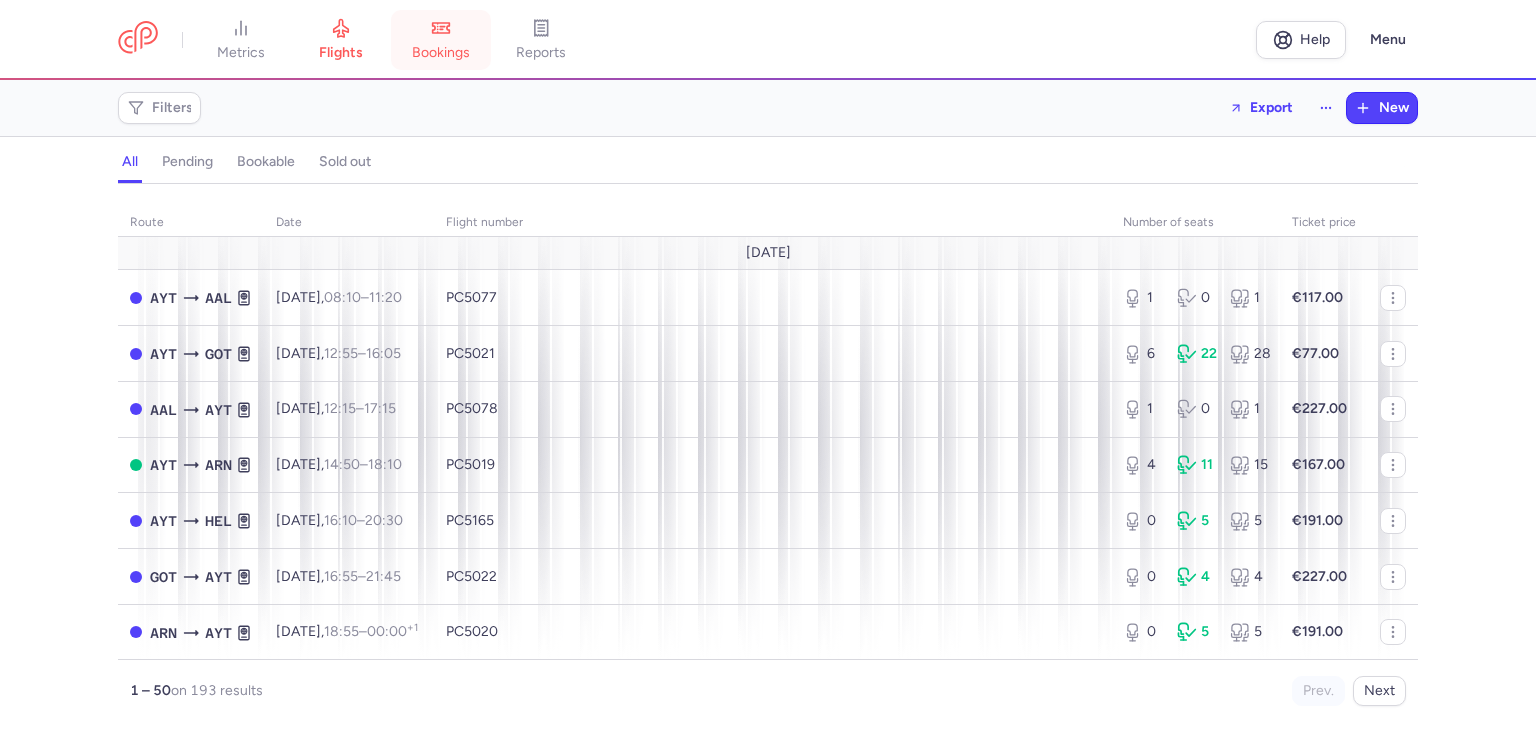 click 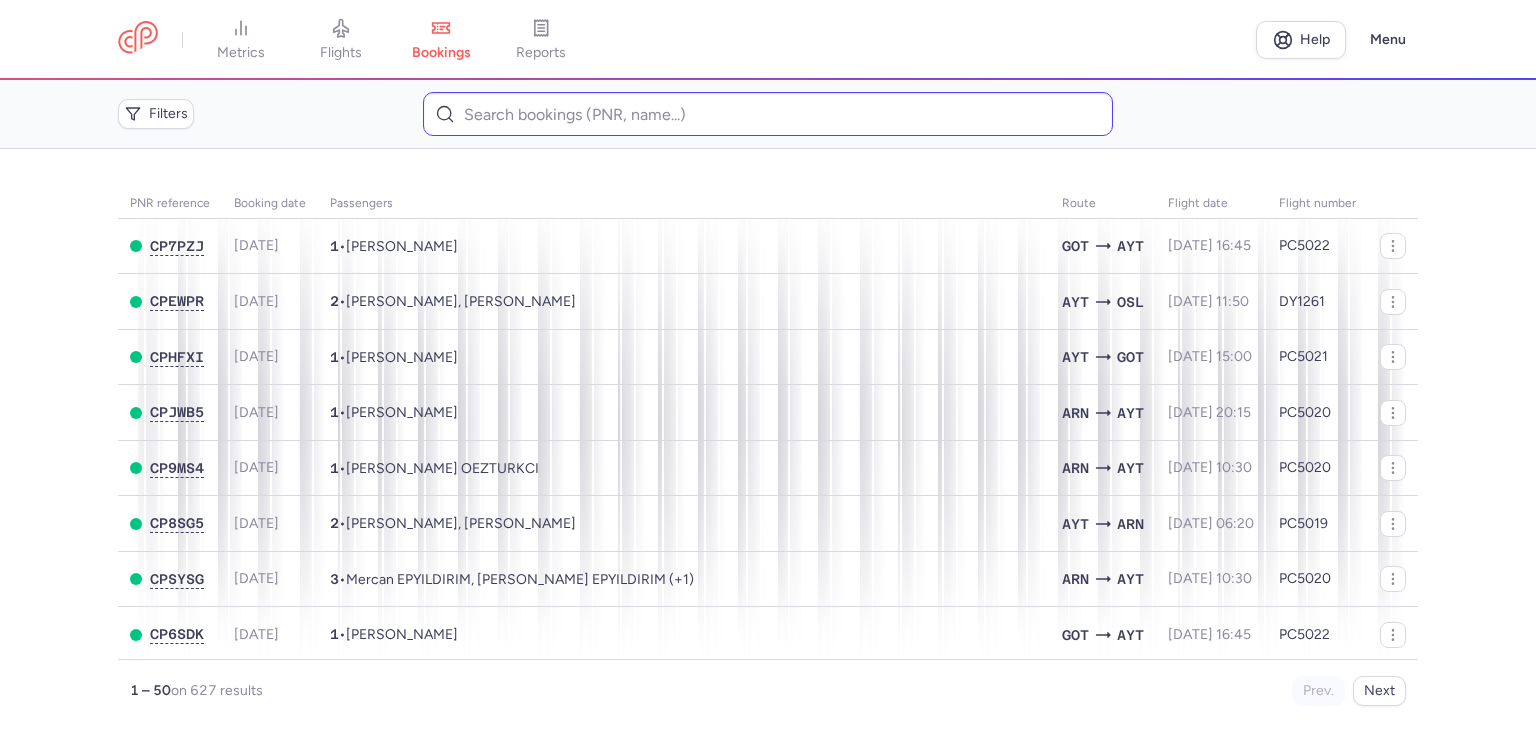 click on "flights" at bounding box center [341, 53] 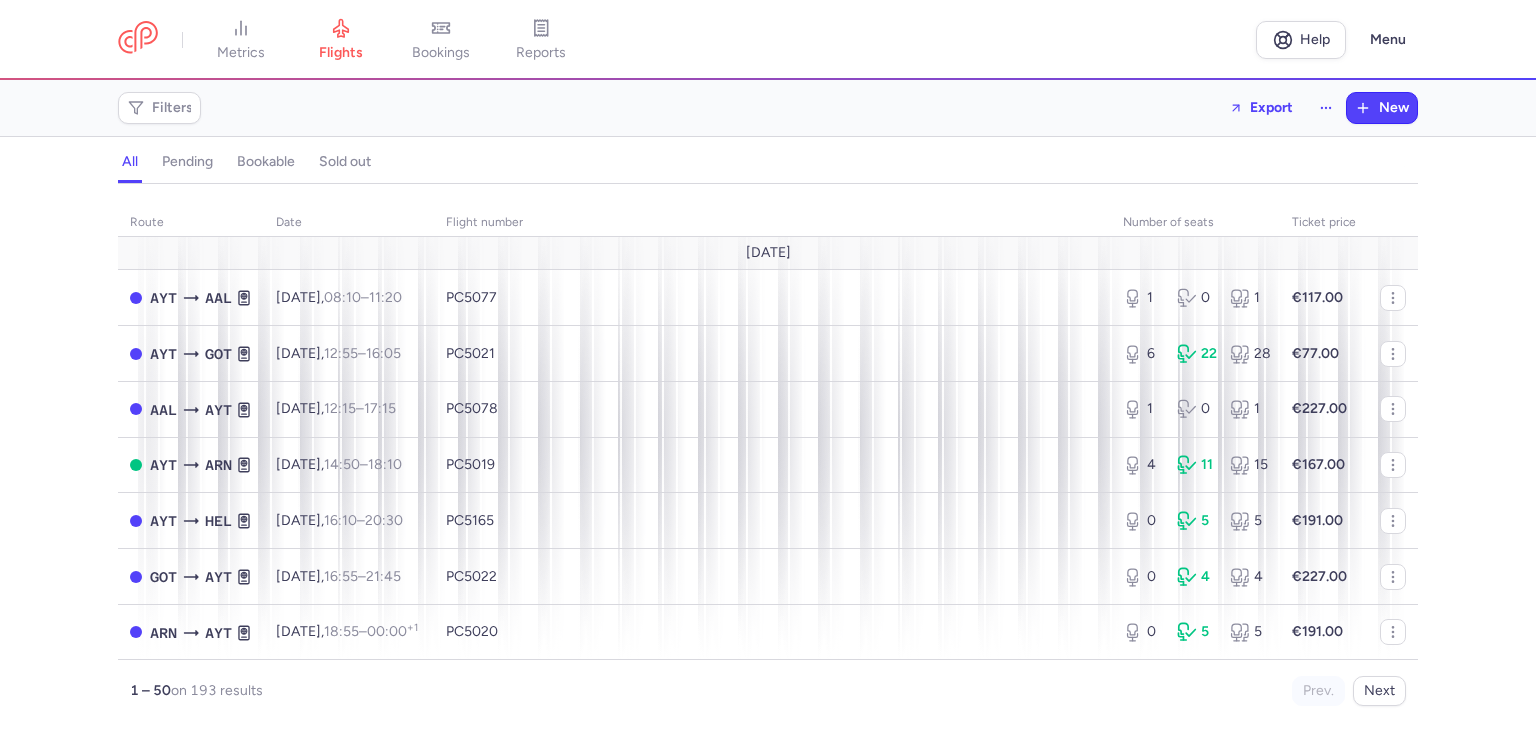 drag, startPoint x: 462, startPoint y: 49, endPoint x: 835, endPoint y: 157, distance: 388.32074 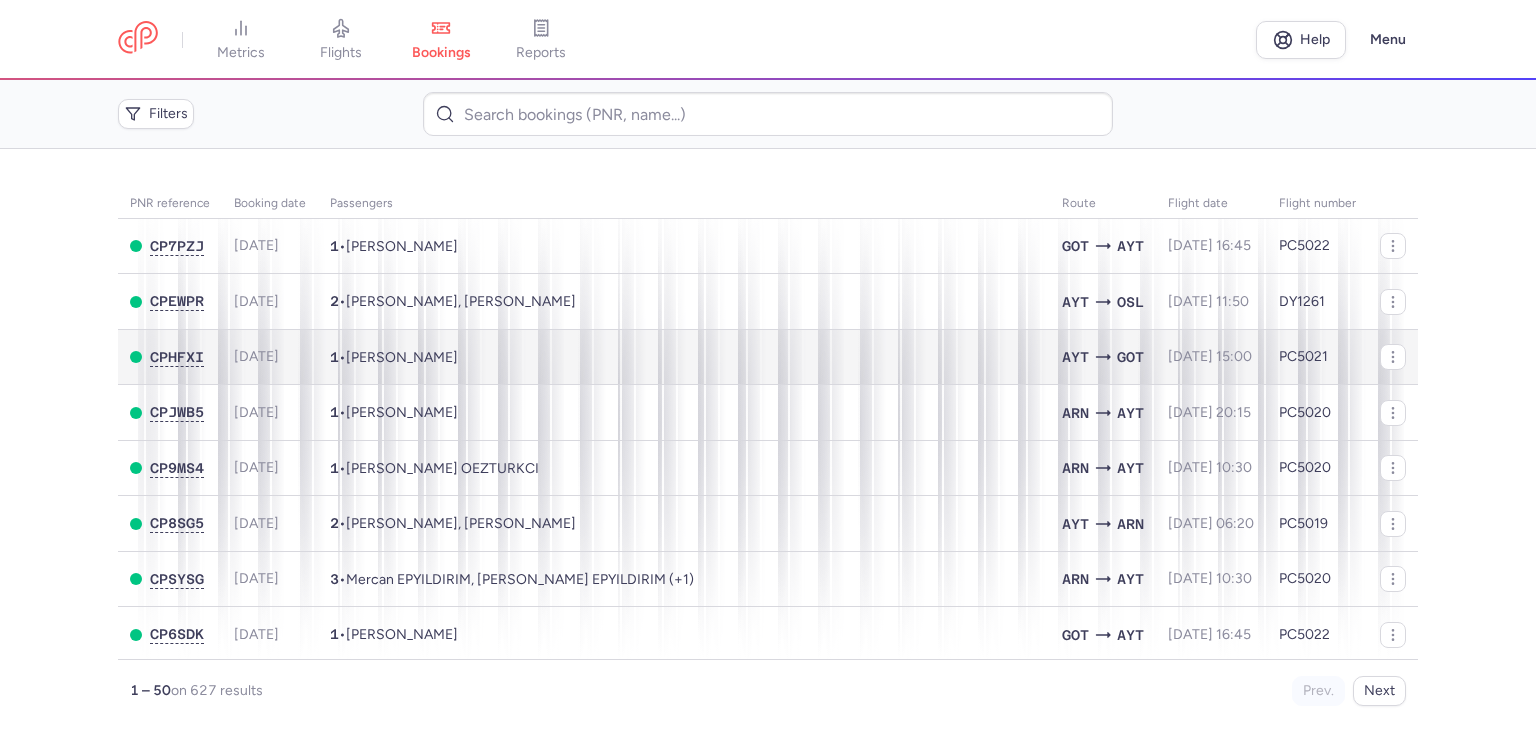 scroll, scrollTop: 0, scrollLeft: 0, axis: both 